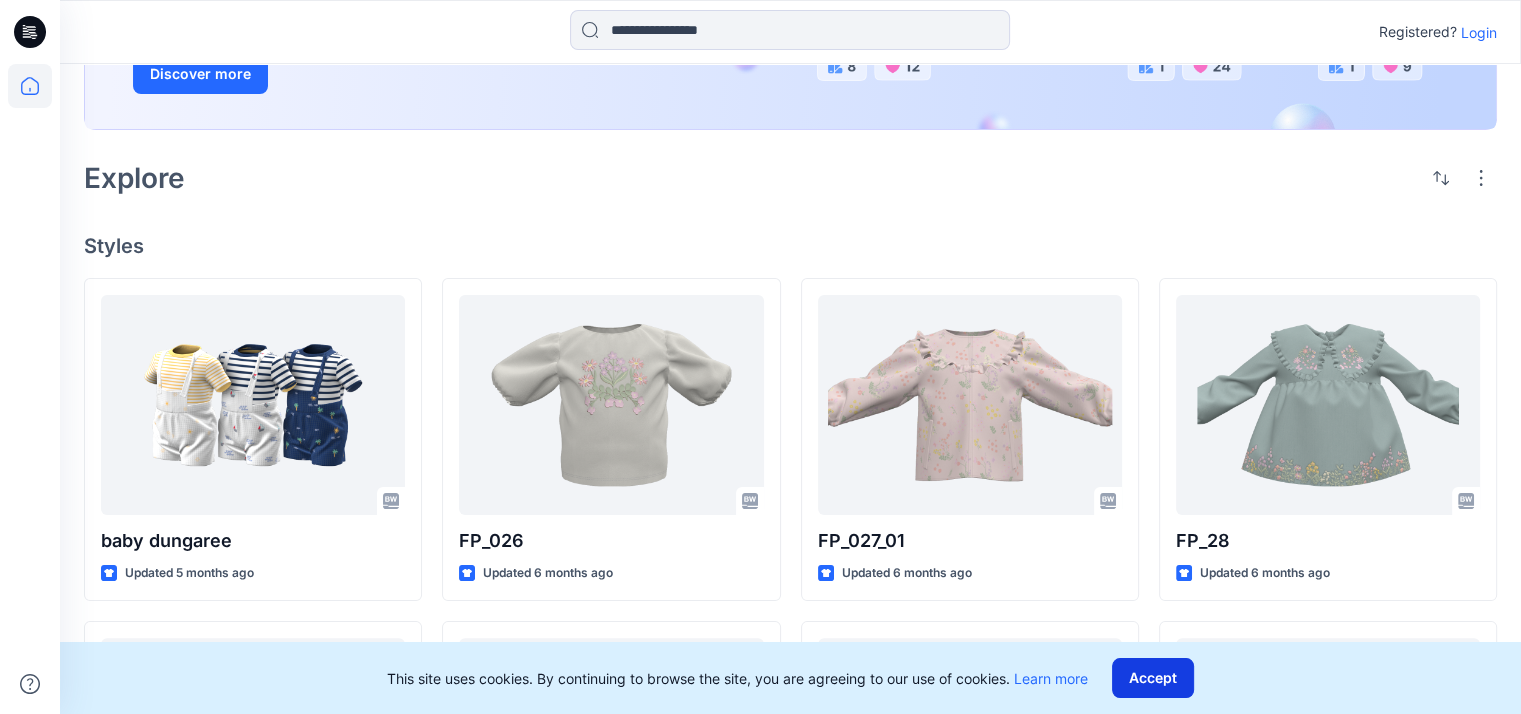 scroll, scrollTop: 320, scrollLeft: 0, axis: vertical 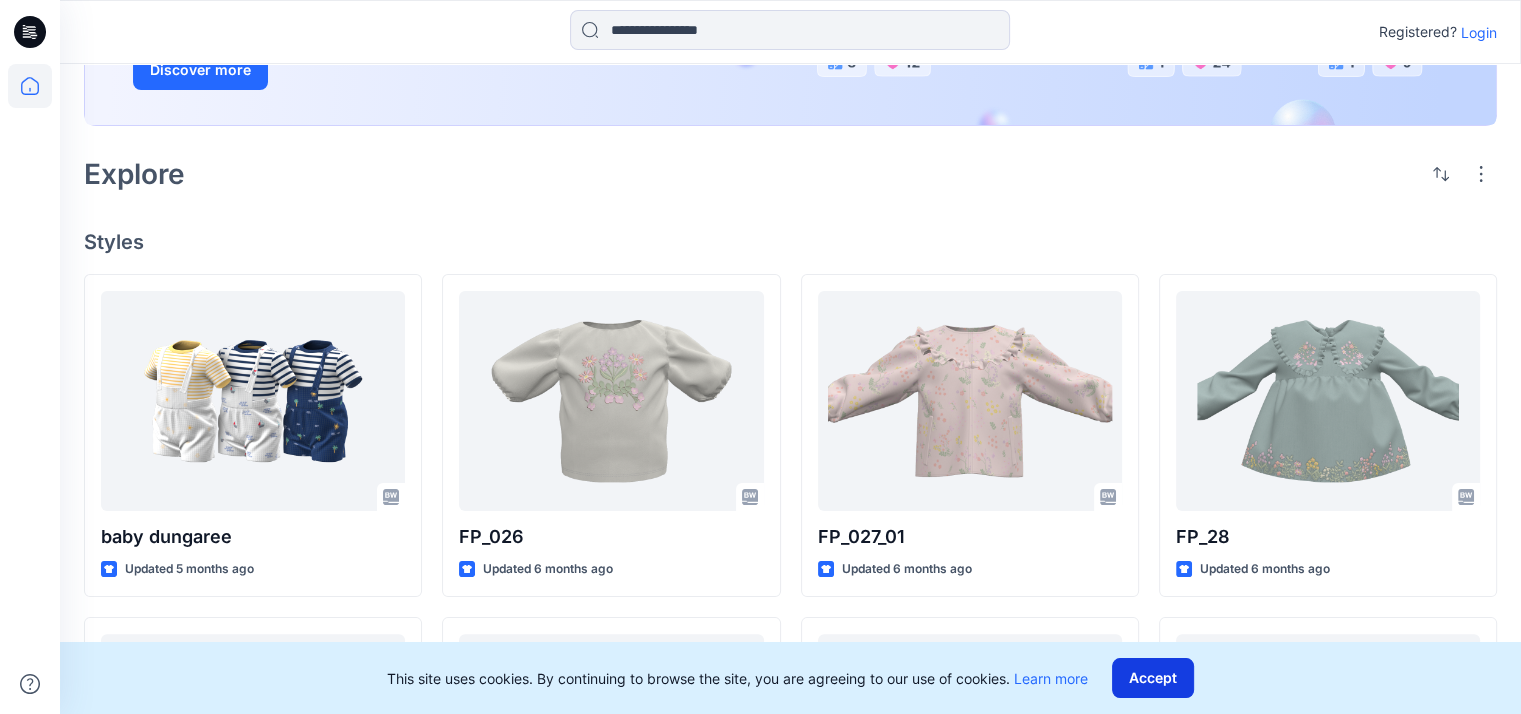 click on "Accept" at bounding box center [1153, 678] 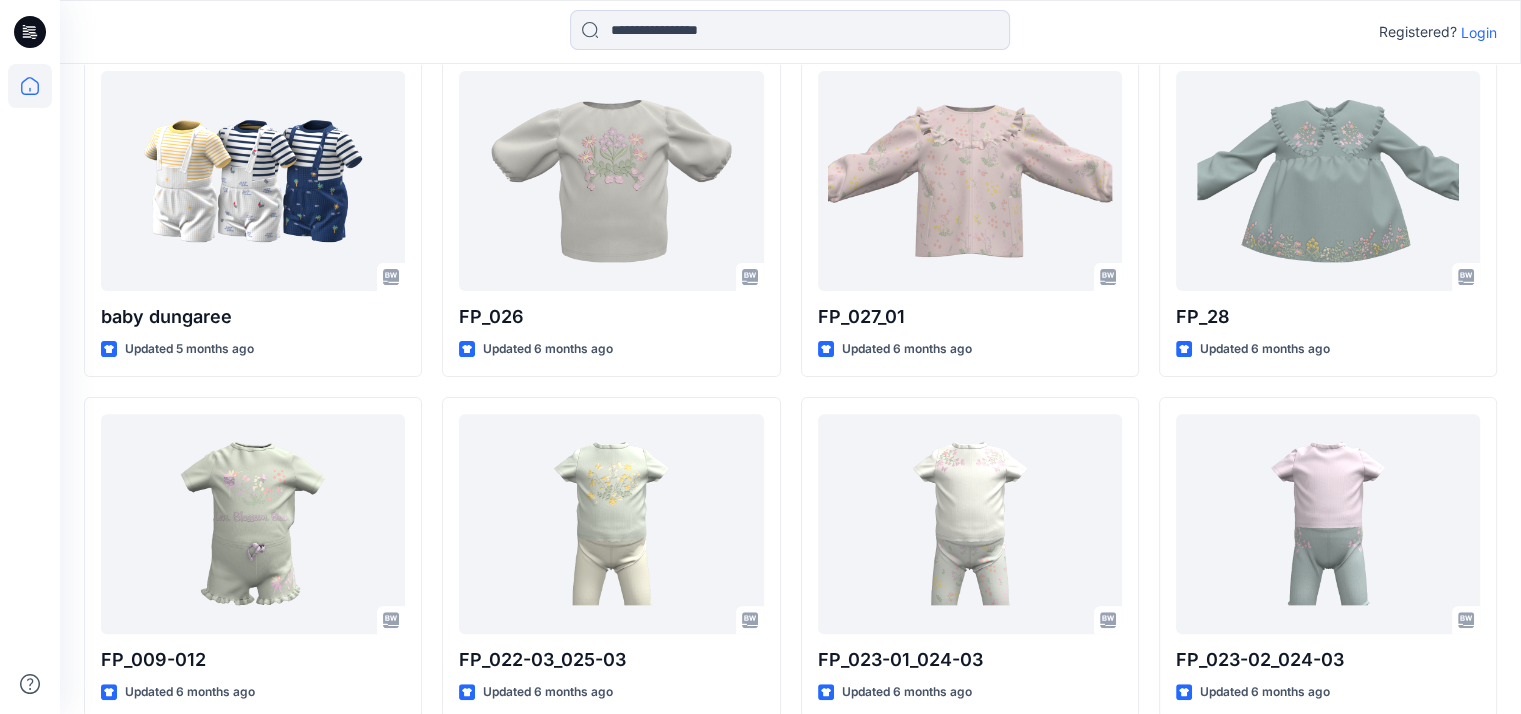 scroll, scrollTop: 563, scrollLeft: 0, axis: vertical 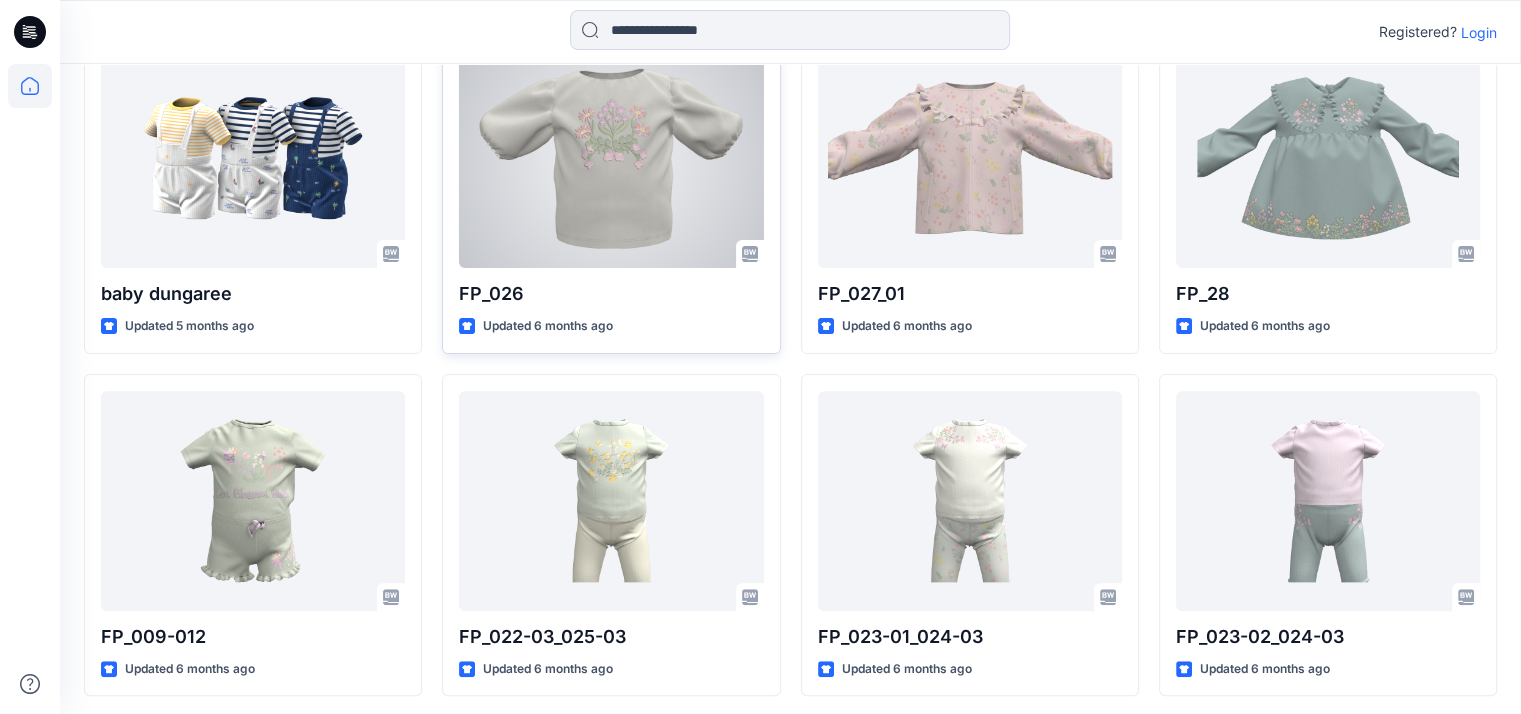 click at bounding box center (611, 158) 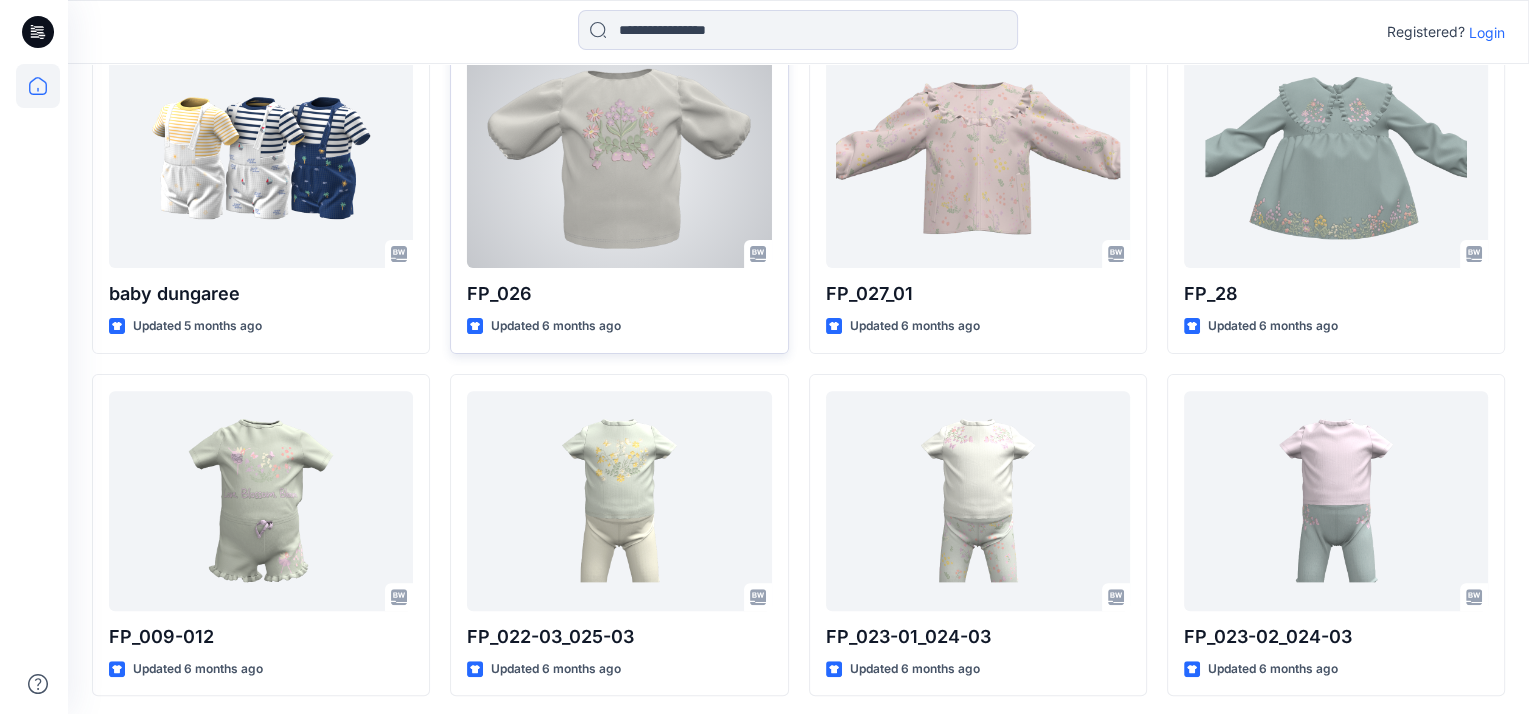scroll, scrollTop: 0, scrollLeft: 0, axis: both 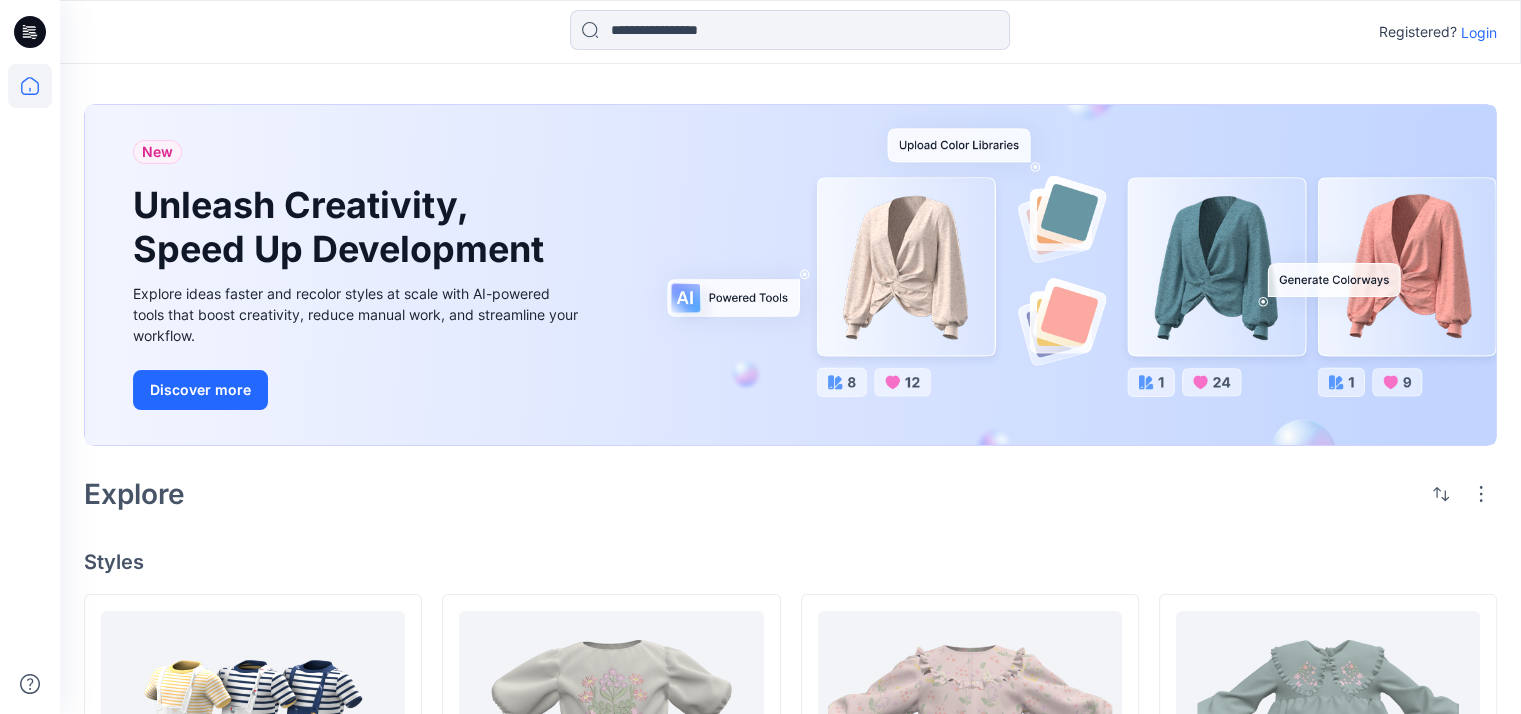click on "Login" at bounding box center [1479, 32] 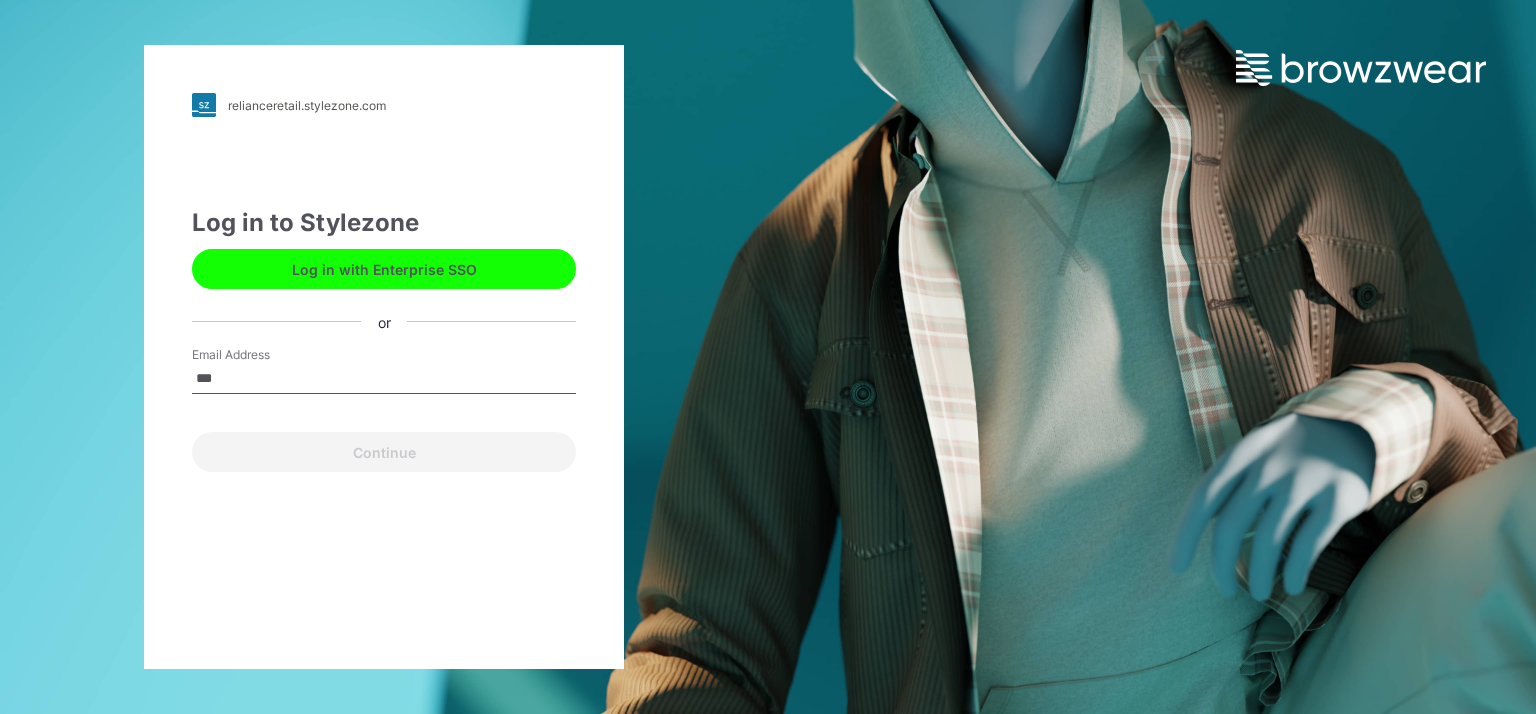 type on "**********" 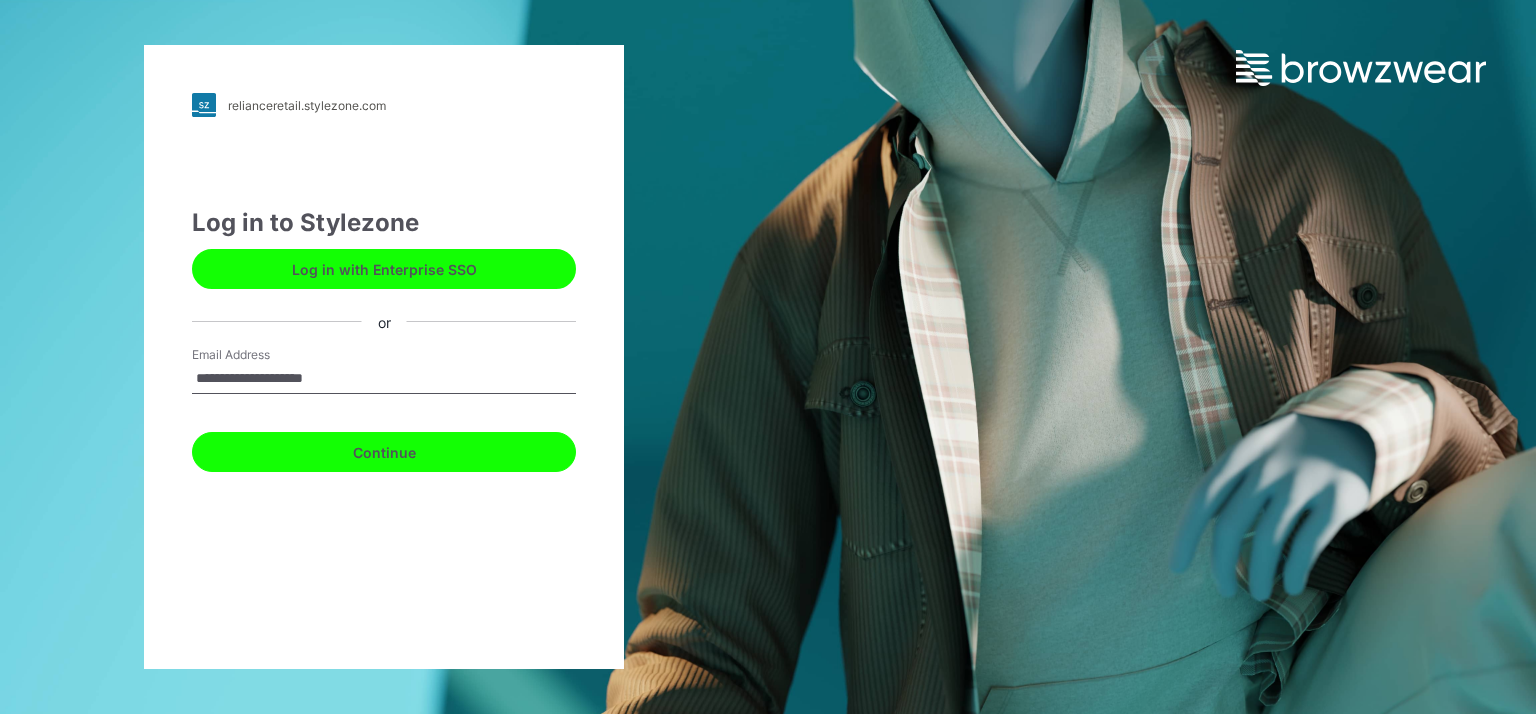 click on "Continue" at bounding box center [384, 452] 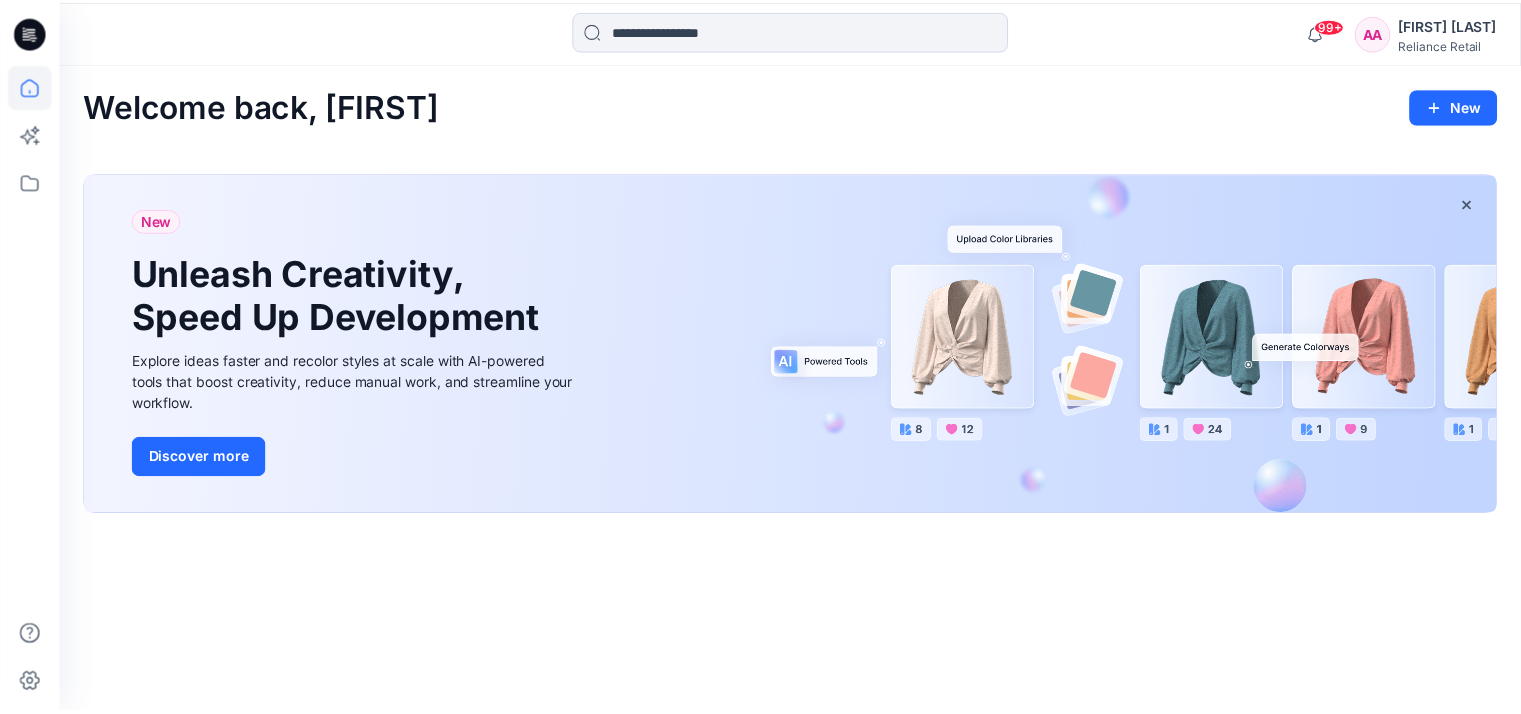 scroll, scrollTop: 0, scrollLeft: 0, axis: both 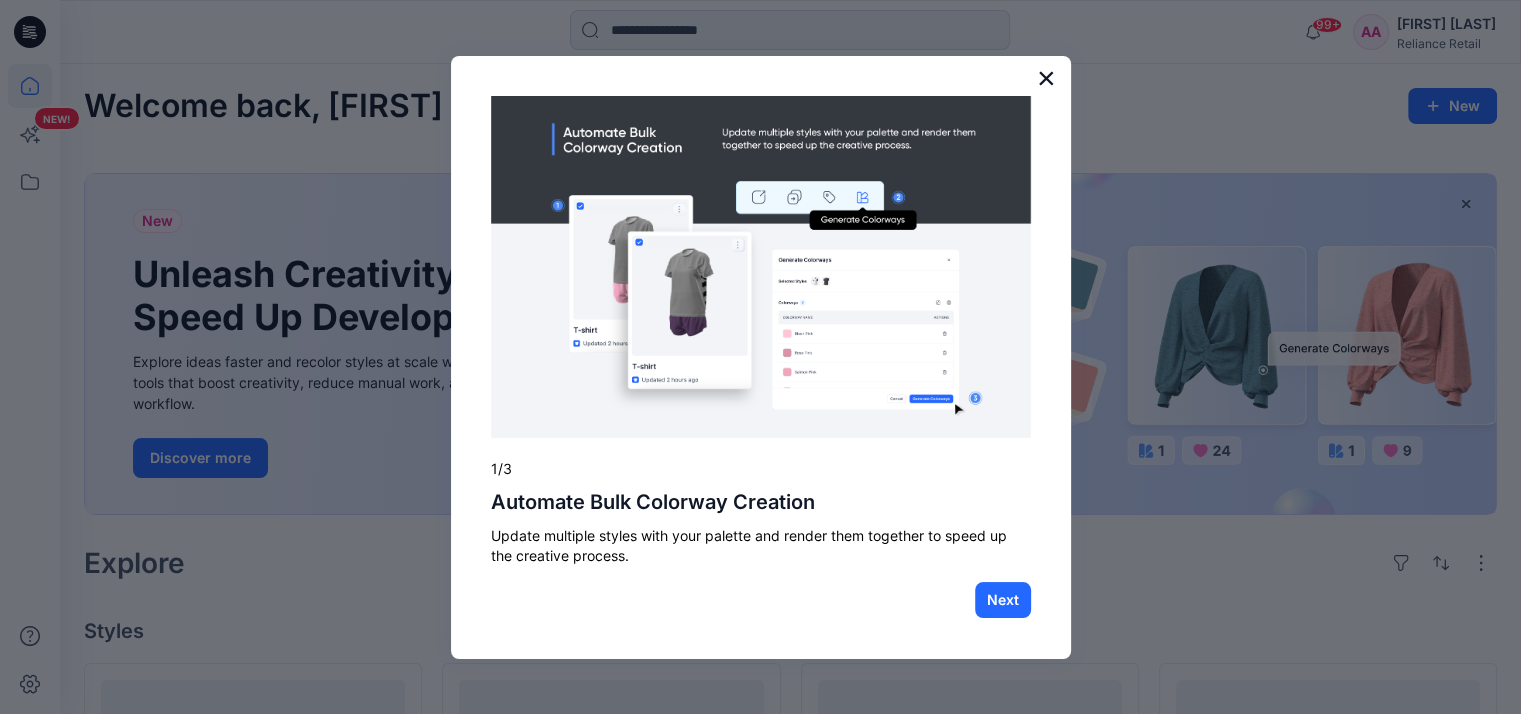 click on "×" at bounding box center [1046, 78] 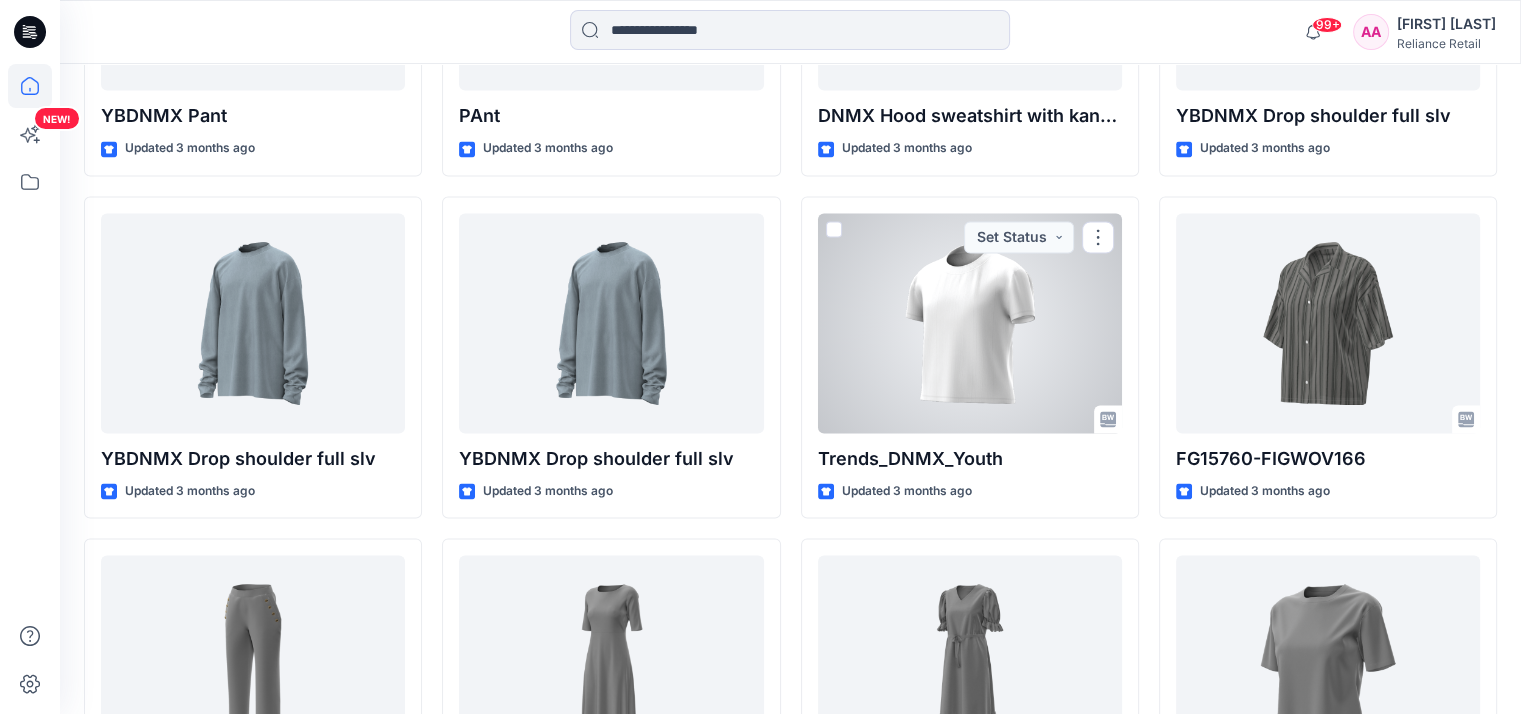 scroll, scrollTop: 3208, scrollLeft: 0, axis: vertical 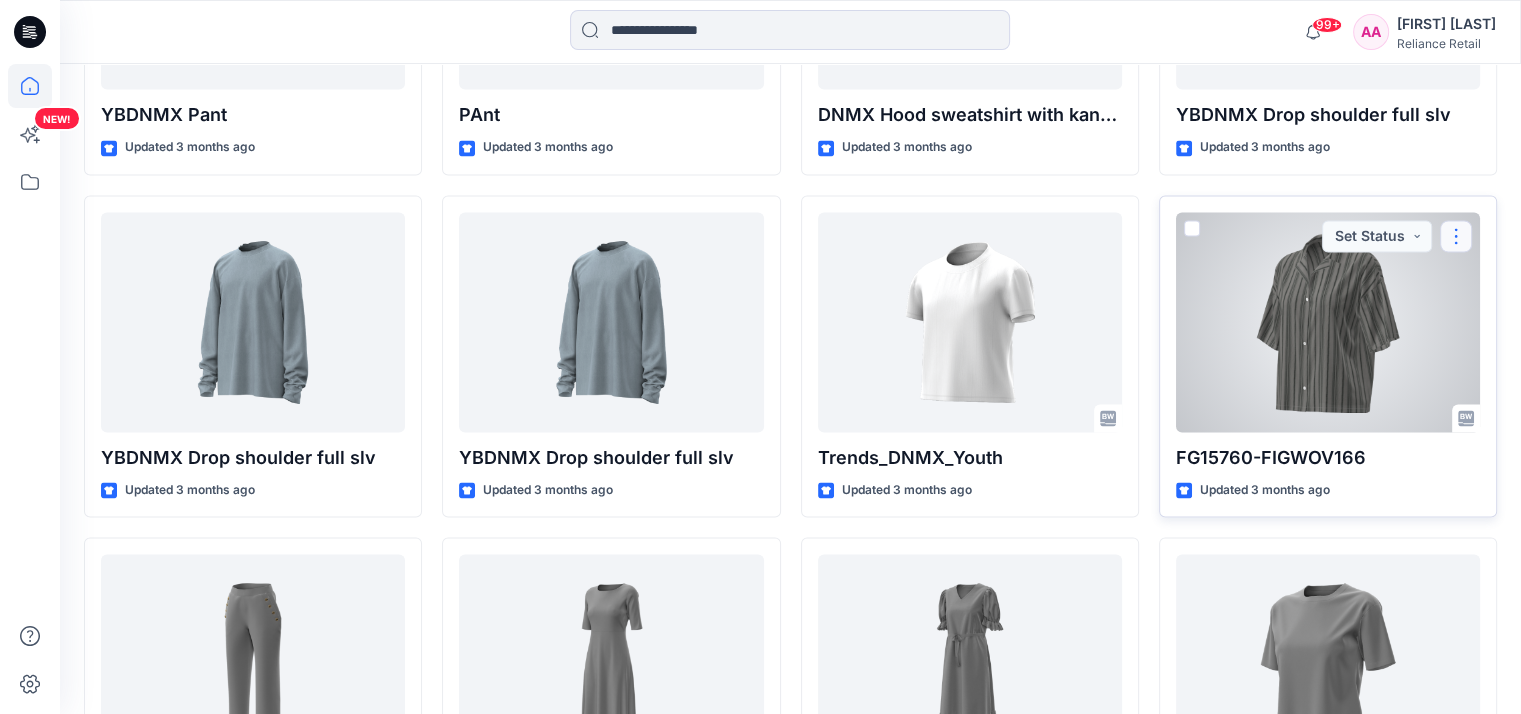 click at bounding box center (1456, 236) 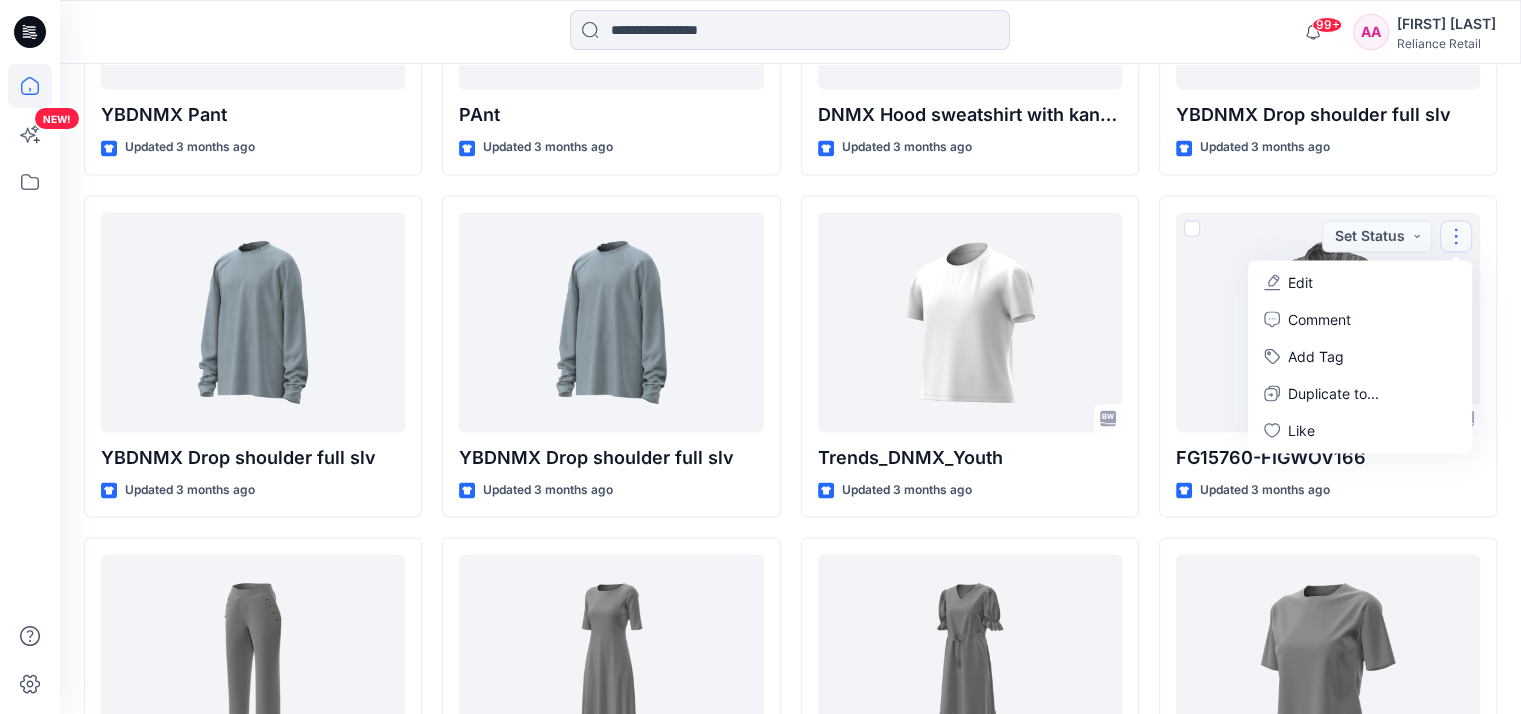 click on "Welcome back, Abi New New Unleash Creativity, Speed Up Development Explore ideas faster and recolor styles at scale with AI-powered tools that boost creativity, reduce manual work, and streamline your workflow. Discover more Explore Styles Men's Sleeve less Tee Updated a month ago PX5001- Zipper- Pkt POLO Updated a month ago PFX_Men_ Raglan_Shor_Sleeve T-shirt Updated a month ago Sweatshirt AW25 np Updated 3 months ago YBDNMX Half sleeve with zip Updated 3 months ago YBDNMX Polo T-shirt Updated 3 months ago YBDNMX Drop shoulder boxy fit Updated 3 months ago YBDNMX Pant Updated 3 months ago YBDNMX  Drop shoulder full slv Updated 3 months ago FG14287 Updated 3 months ago FG12712-FG14342 Updated 3 months ago RO8511 Updated 3 months ago PX13088- NS5TS20- V NECK POLO Updated a month ago PX5002 Hidden Snap PLKT Polo Updated a month ago ZIP FLY OPEN PANT-JOY Updated 3 months ago YBDNMX Hood with kangraoo pocket Updated 3 months ago YBDNMX Sweater shirt with zip Updated 3 months ago Updated 3 months ago PAnt FG14059" at bounding box center [790, -752] 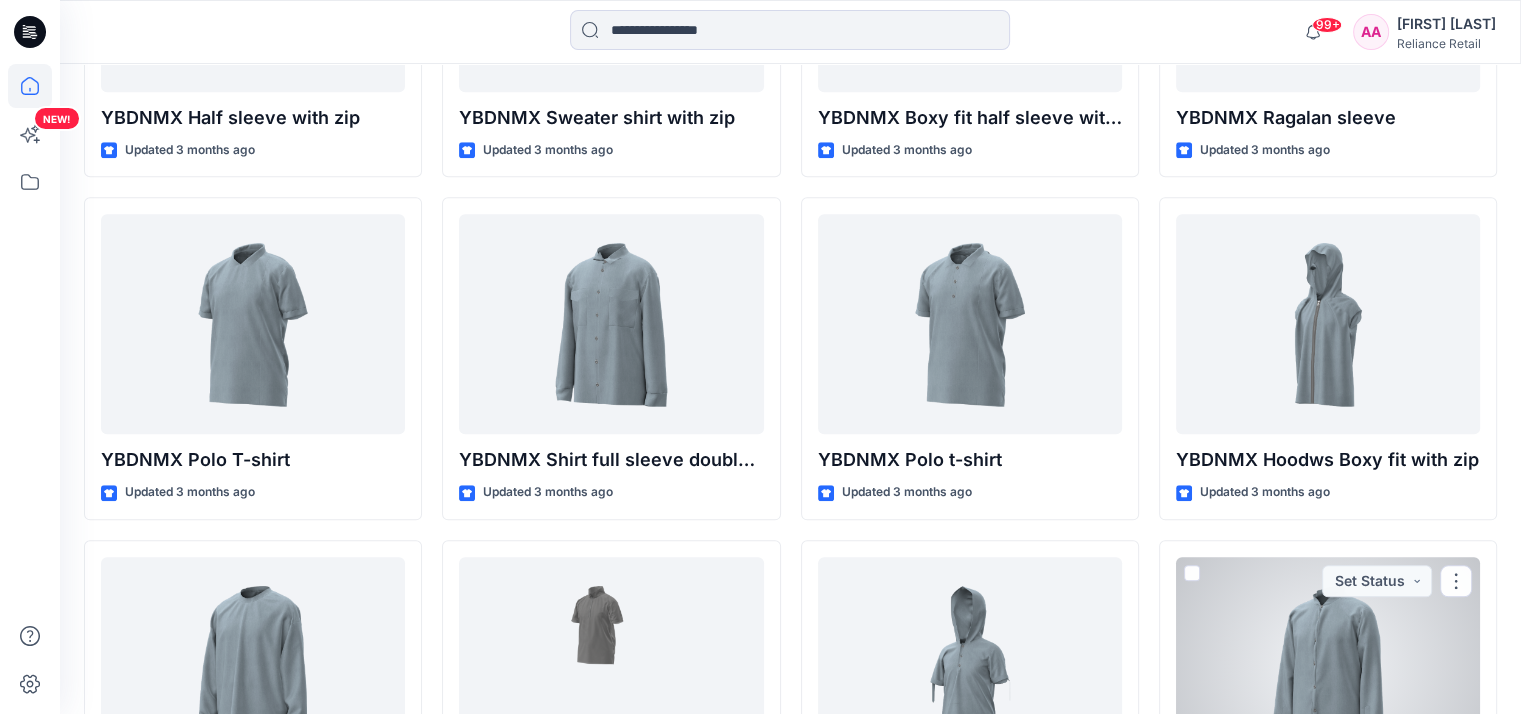 scroll, scrollTop: 2042, scrollLeft: 0, axis: vertical 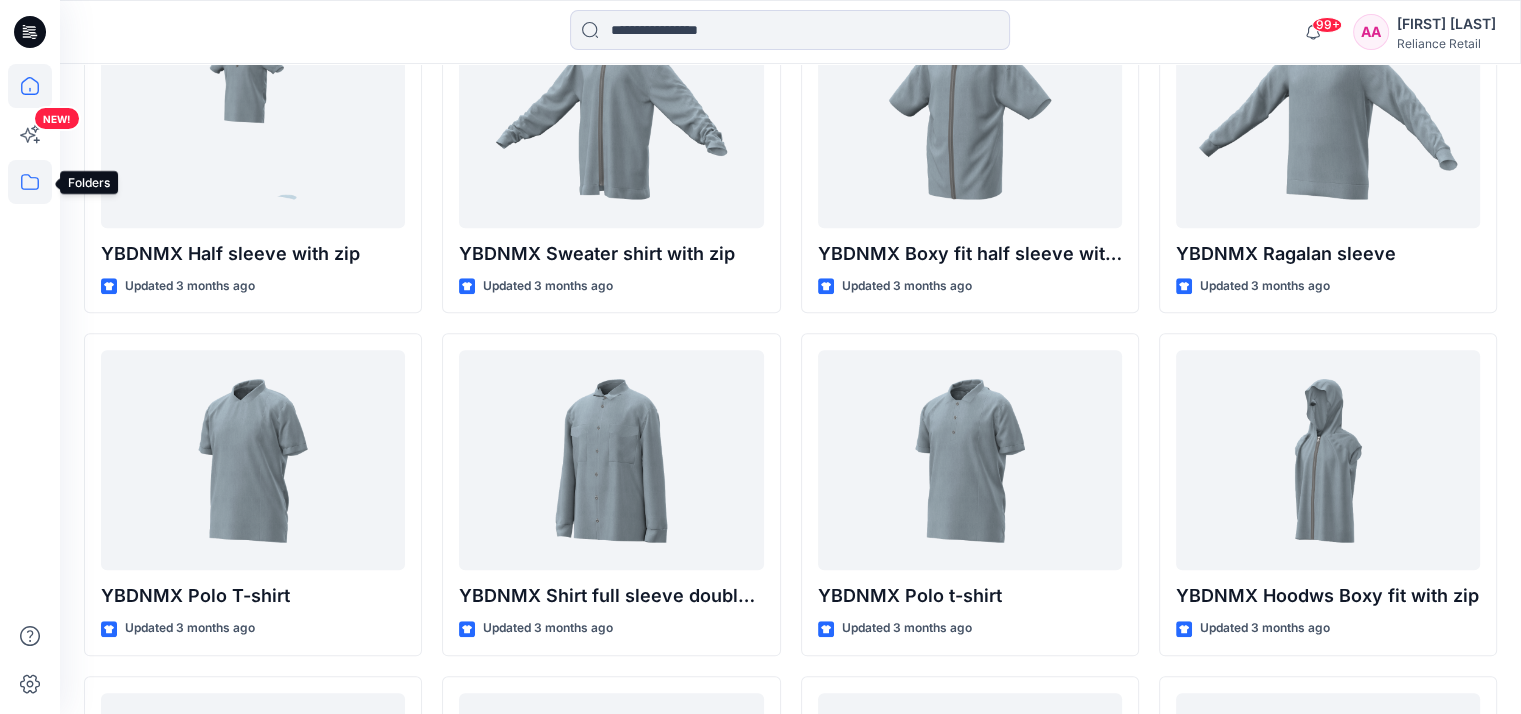 click 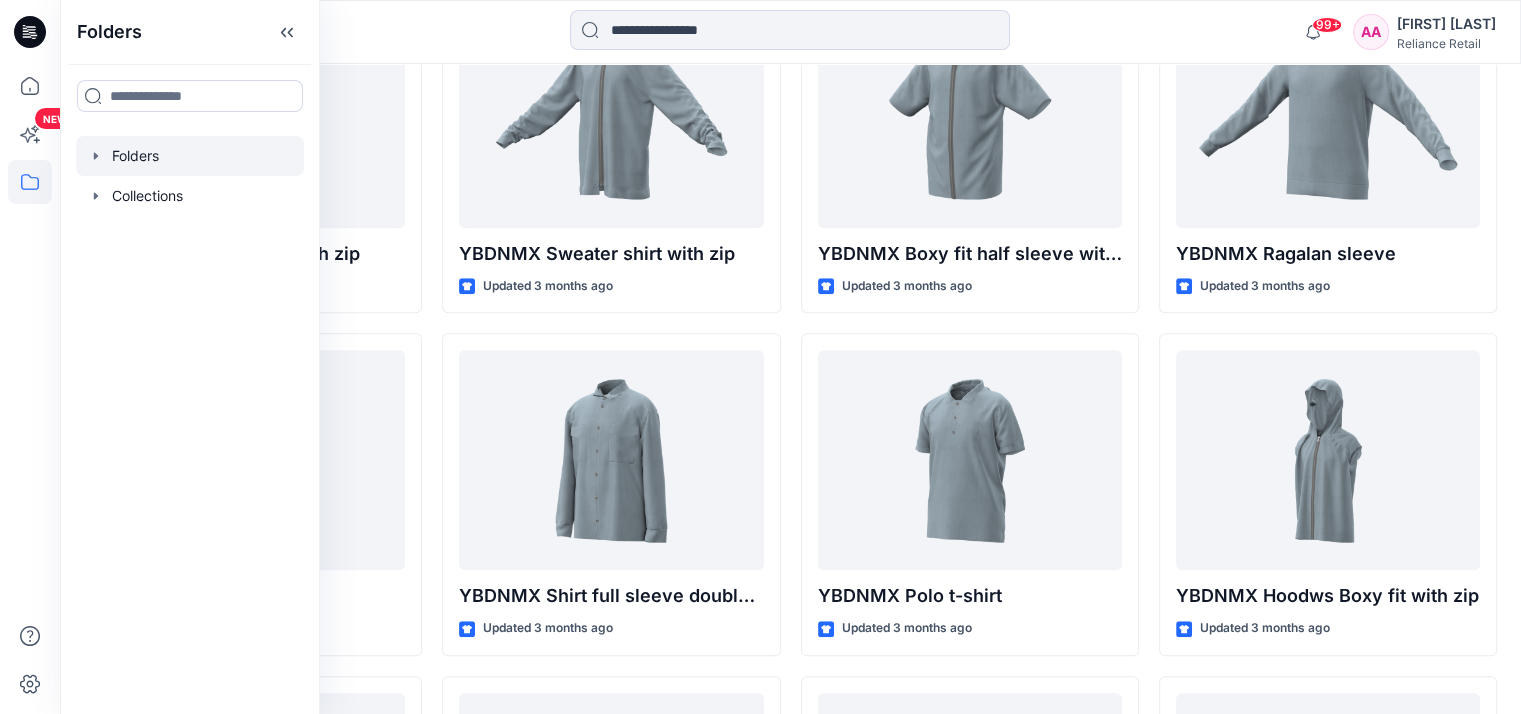 click at bounding box center (190, 156) 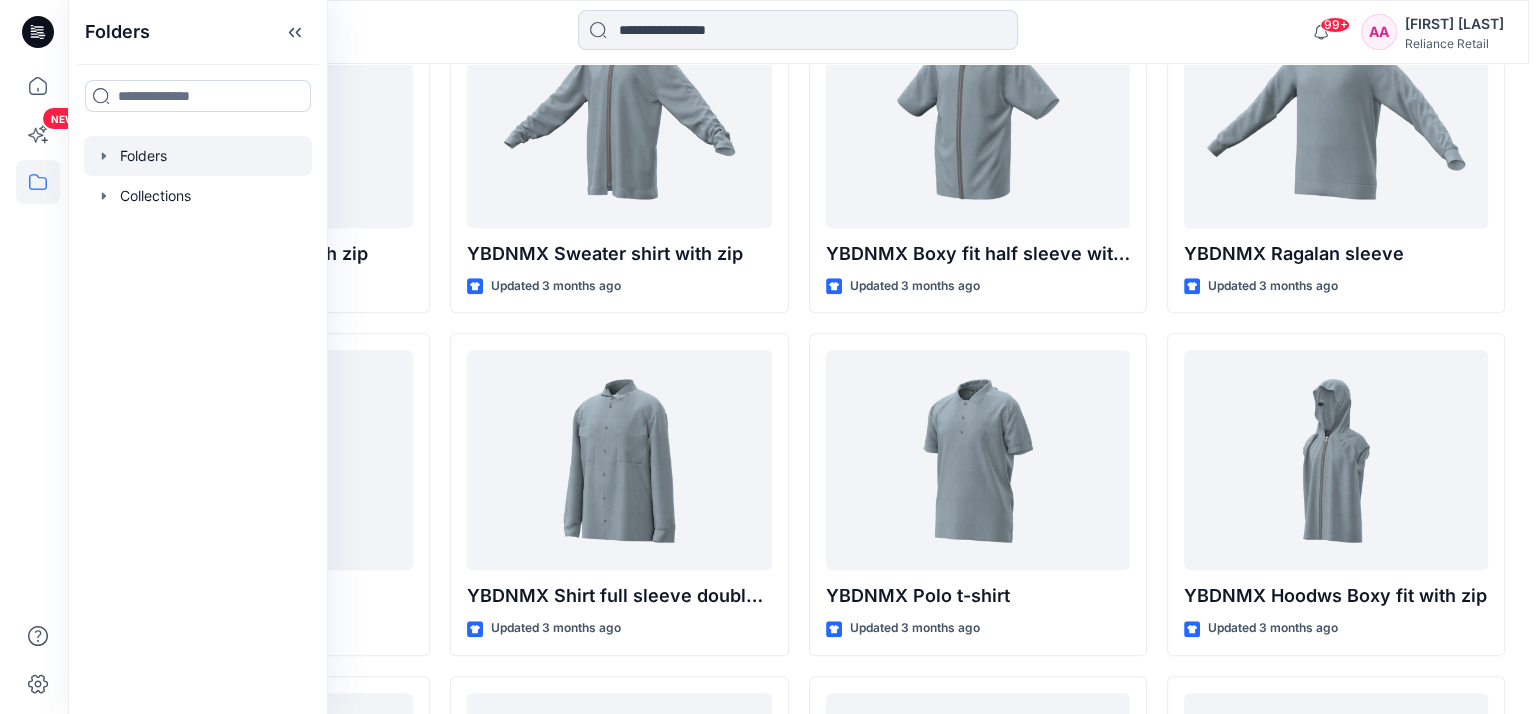 scroll, scrollTop: 0, scrollLeft: 0, axis: both 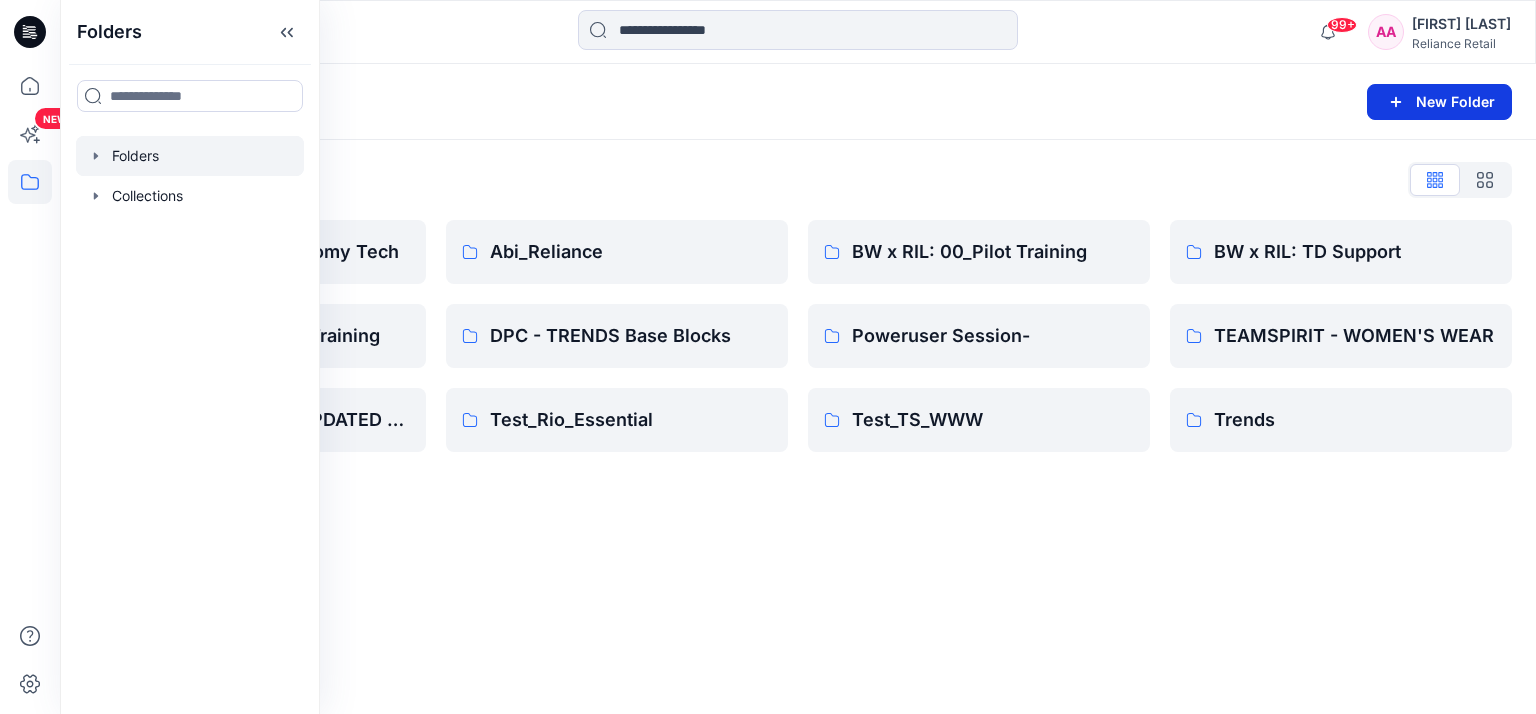 click on "New Folder" at bounding box center [1439, 102] 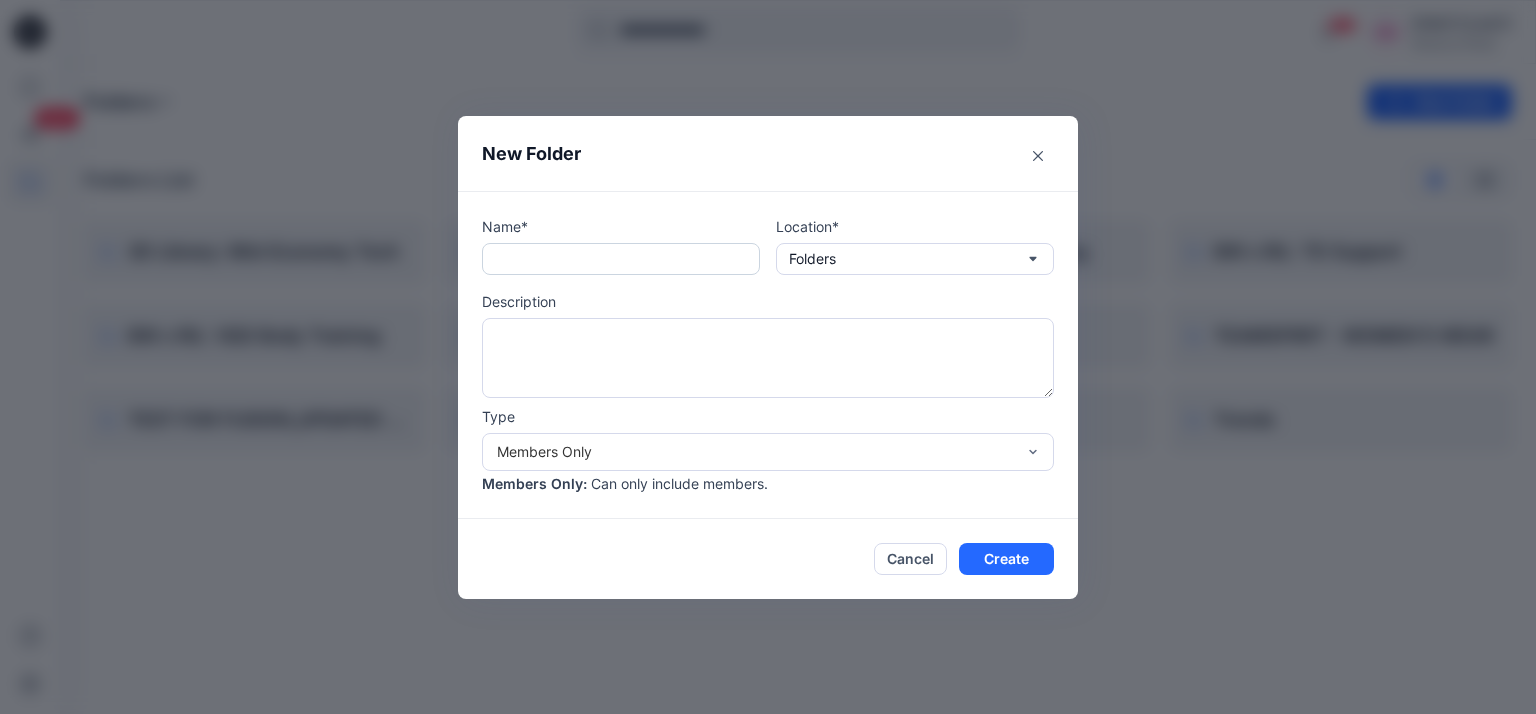 click at bounding box center (621, 259) 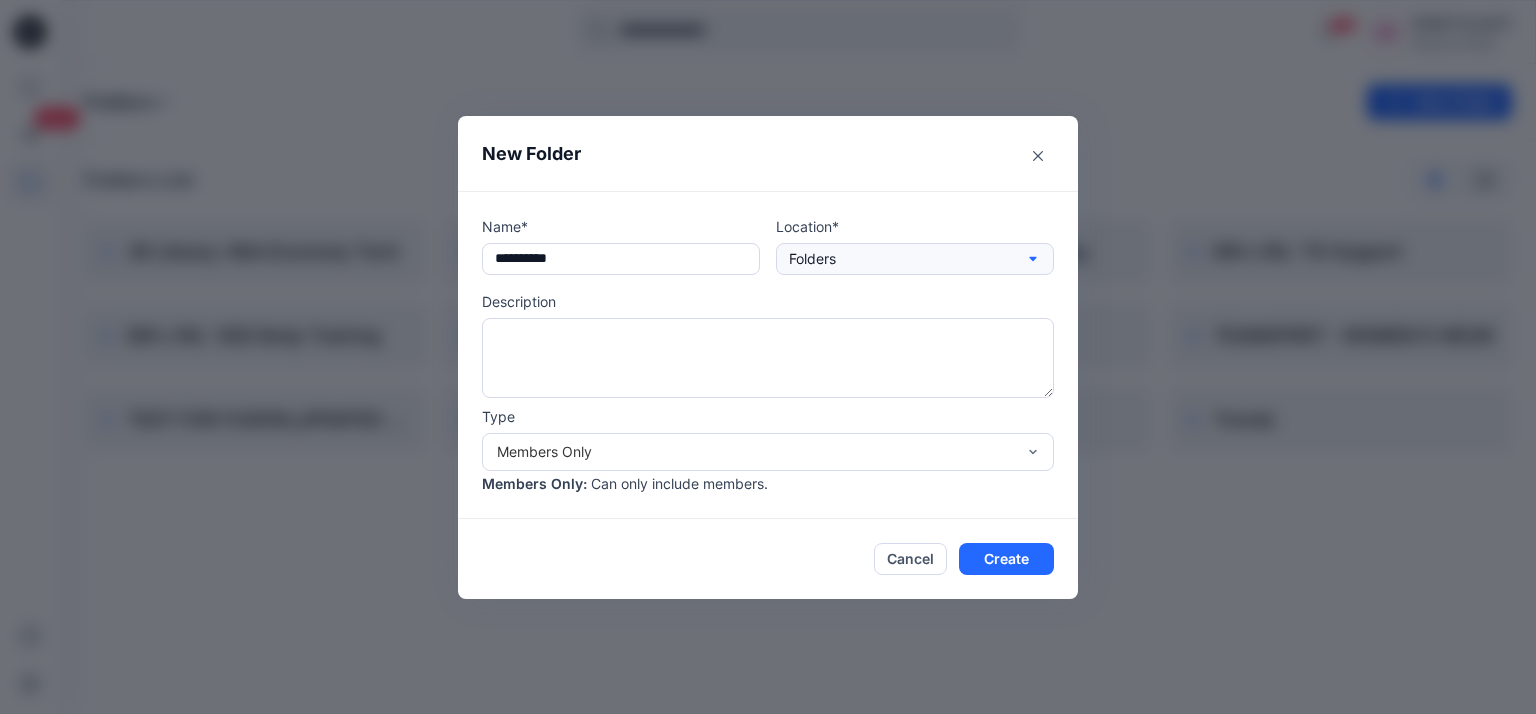 type on "**********" 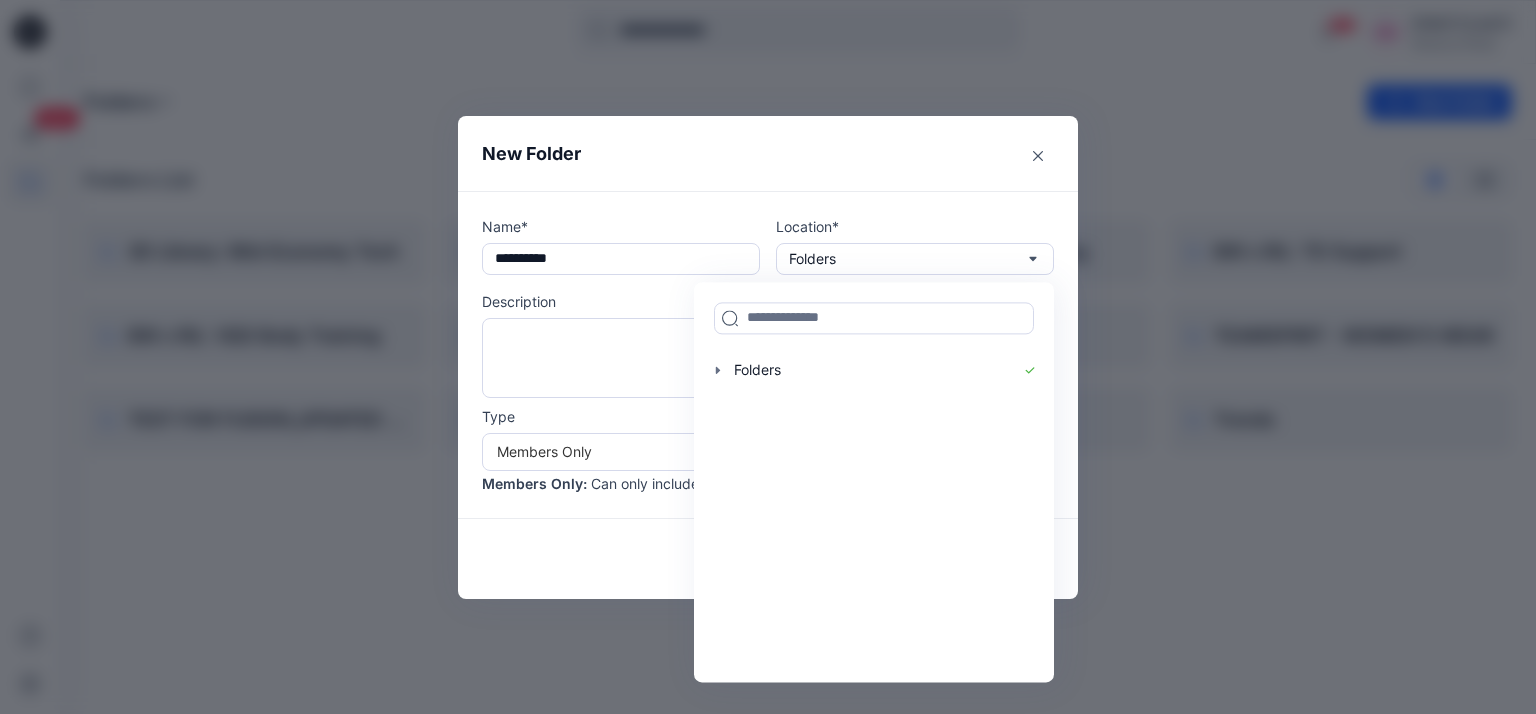 click on "Location*" at bounding box center (915, 226) 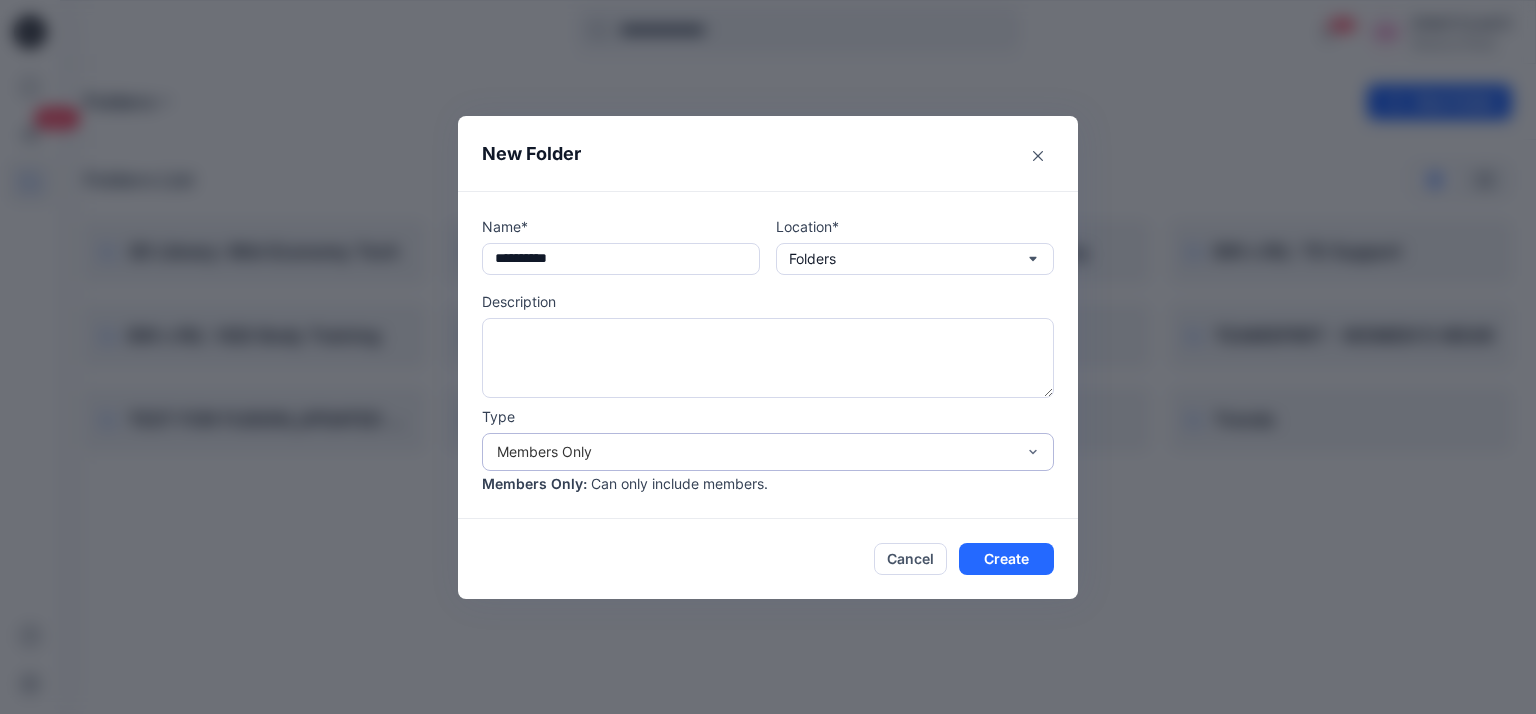 click on "**********" at bounding box center (768, 355) 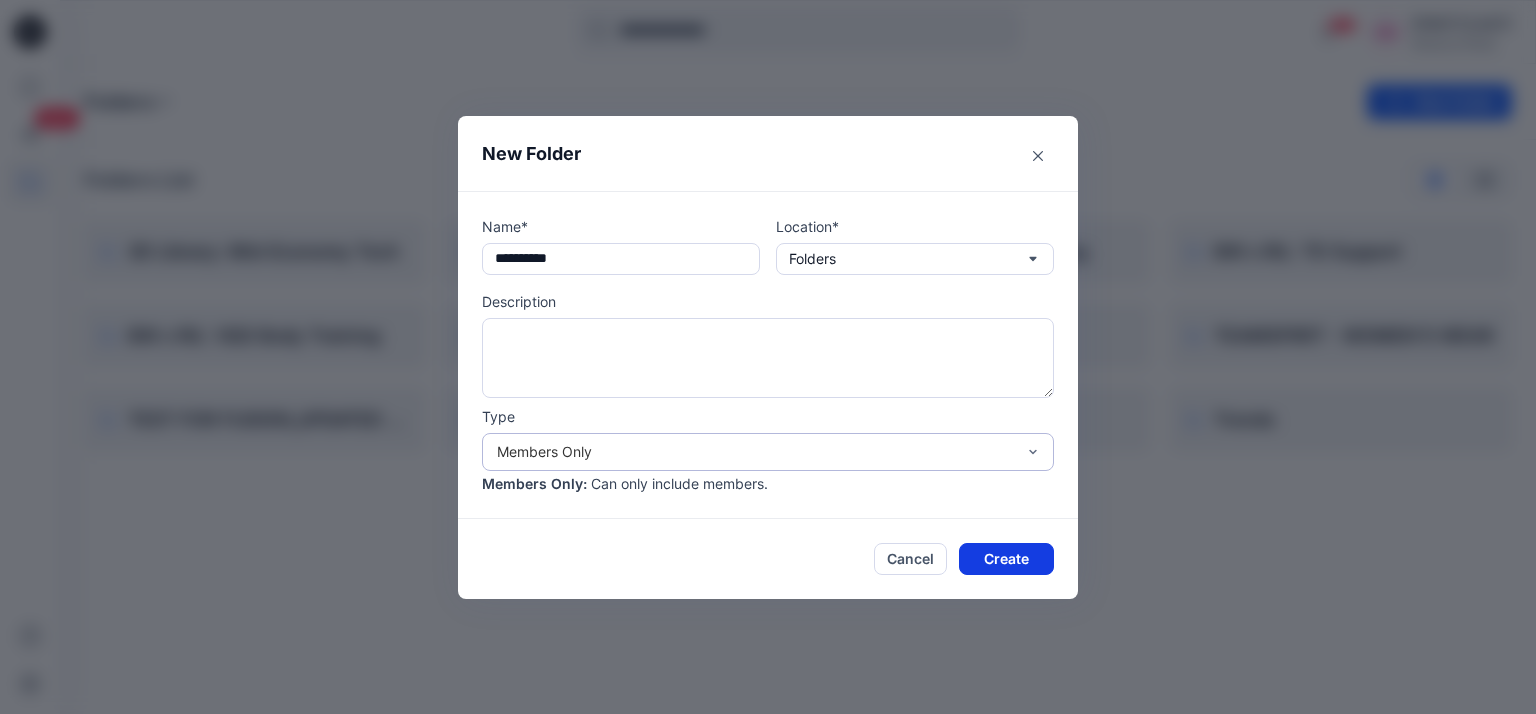 click on "Create" at bounding box center [1006, 559] 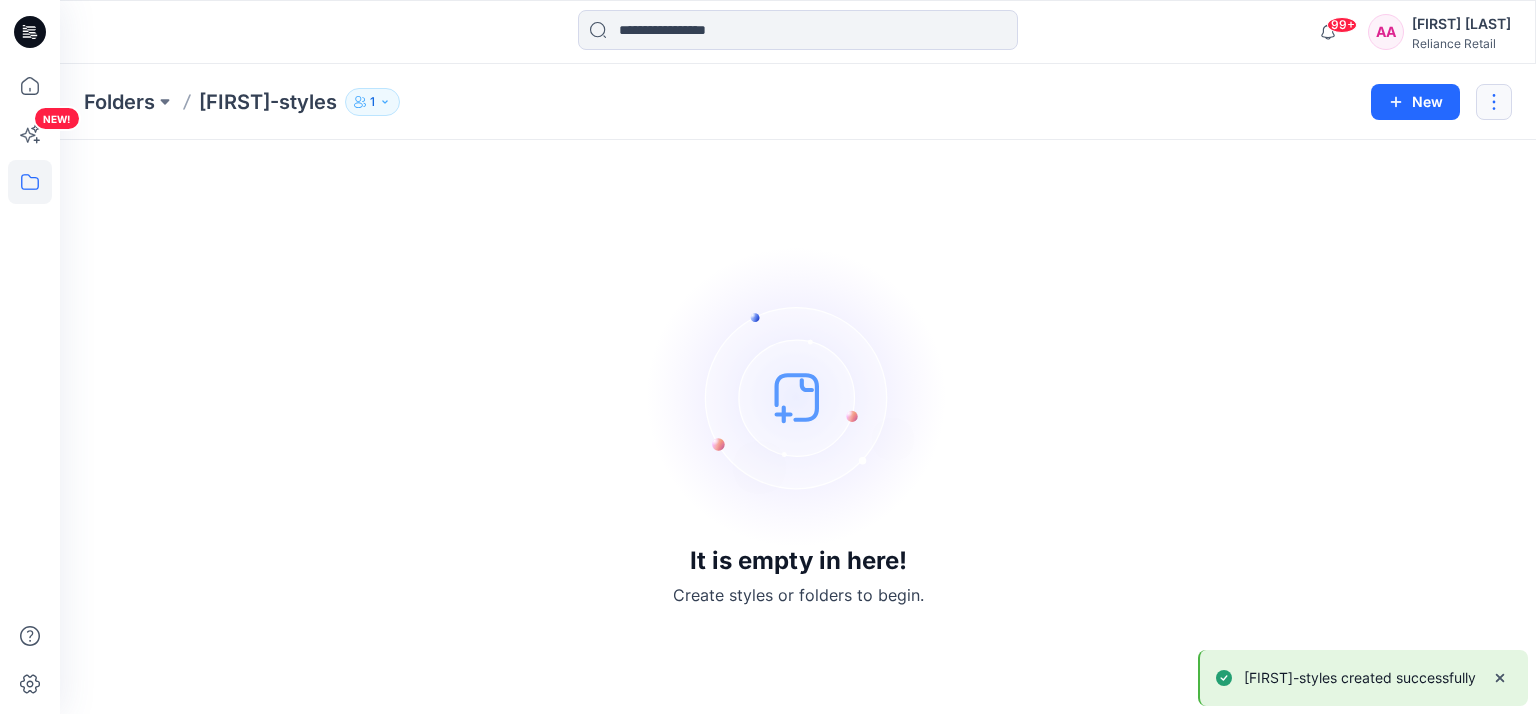 click at bounding box center (1494, 102) 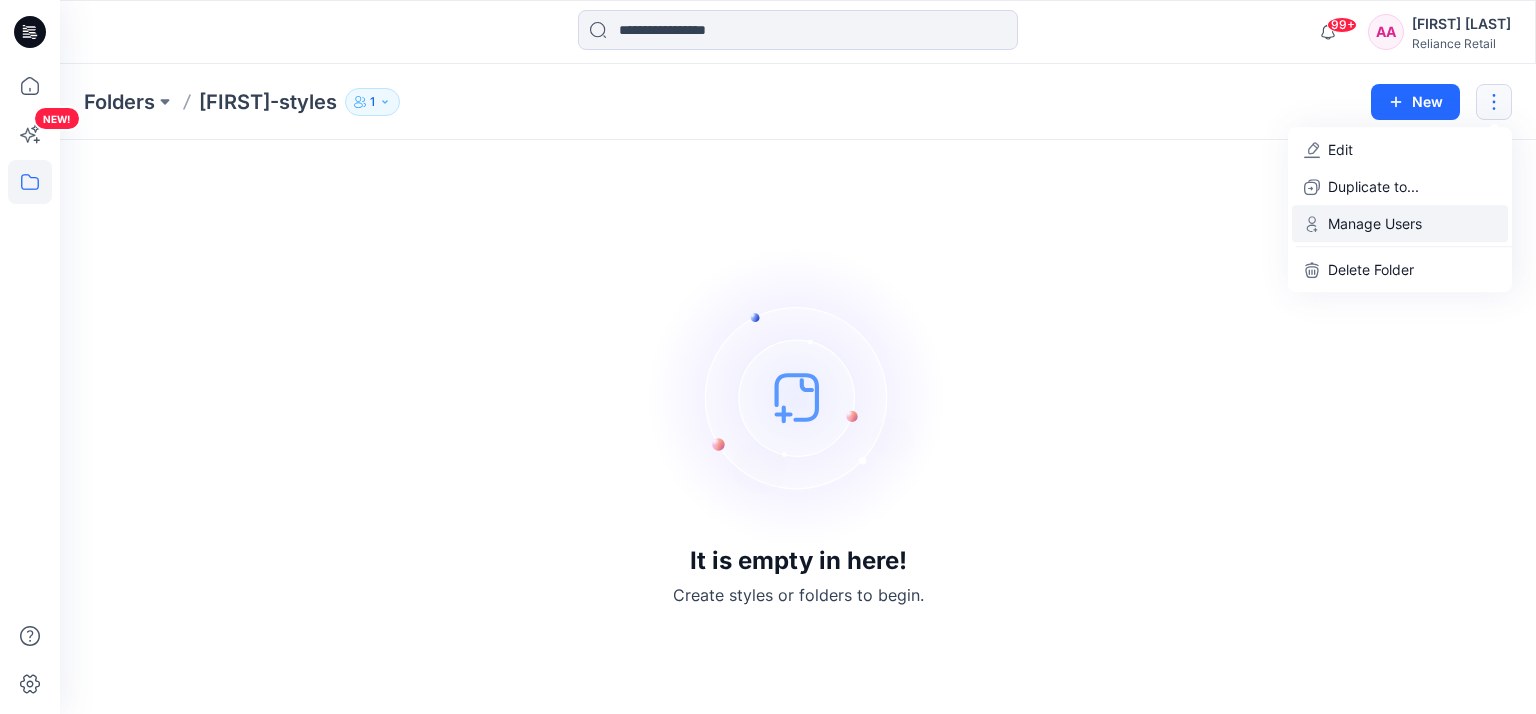 click on "Manage Users" at bounding box center [1375, 223] 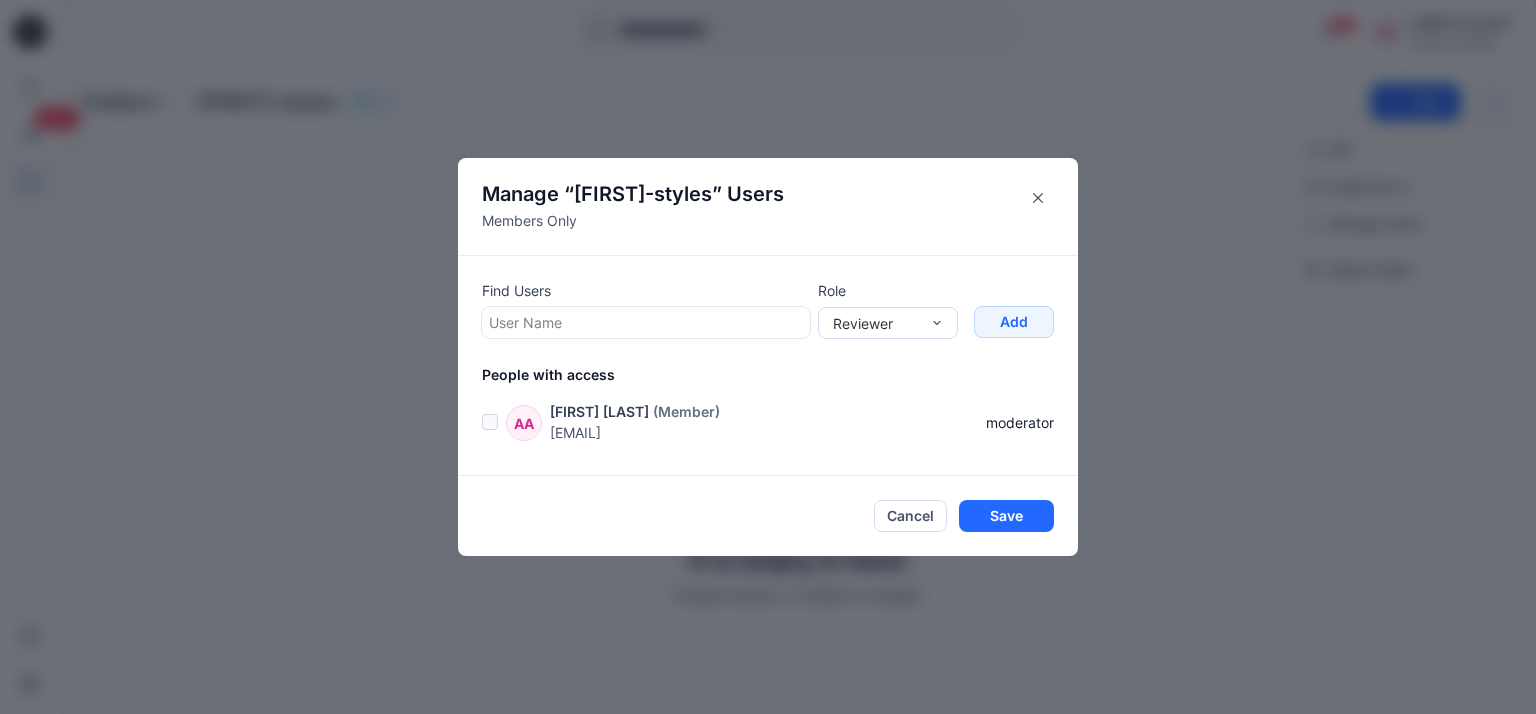 click at bounding box center [646, 322] 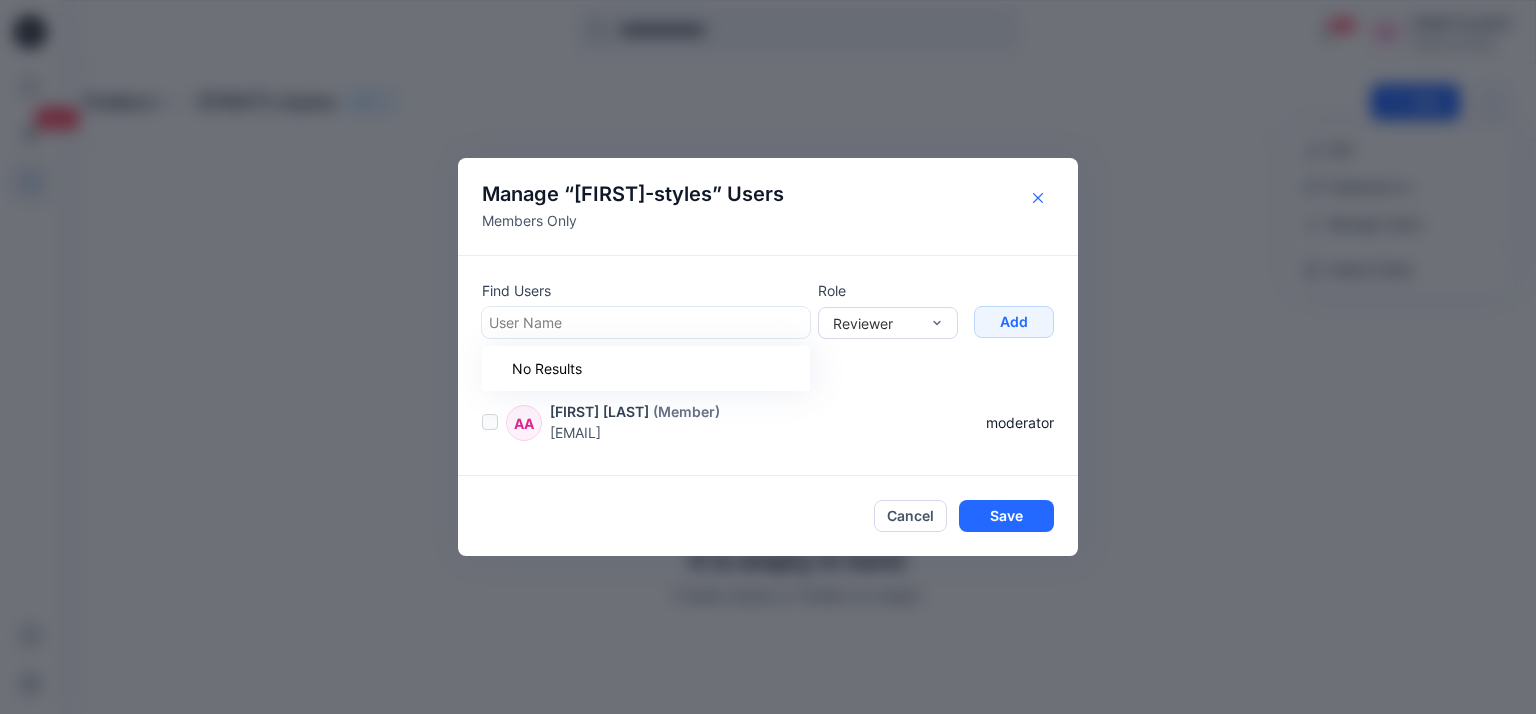click at bounding box center [1038, 198] 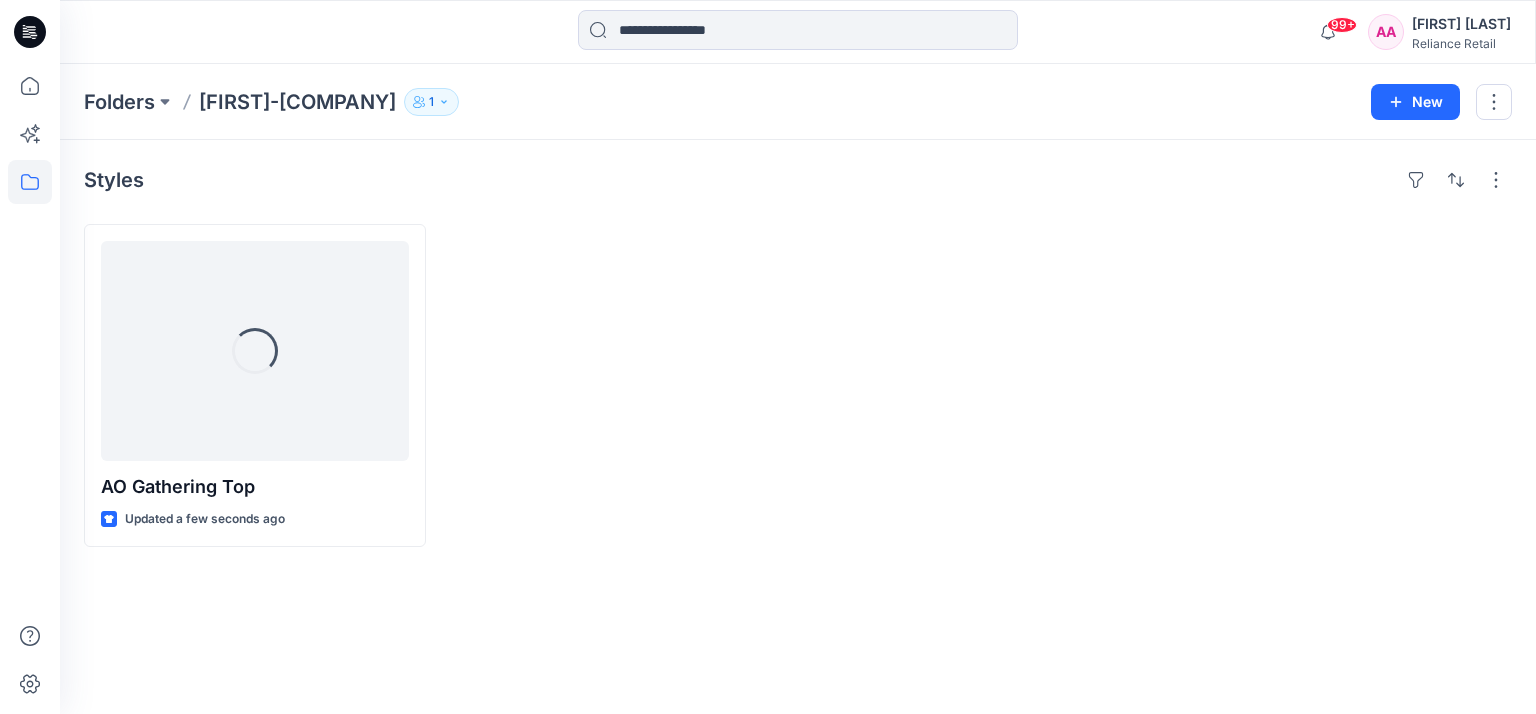scroll, scrollTop: 0, scrollLeft: 0, axis: both 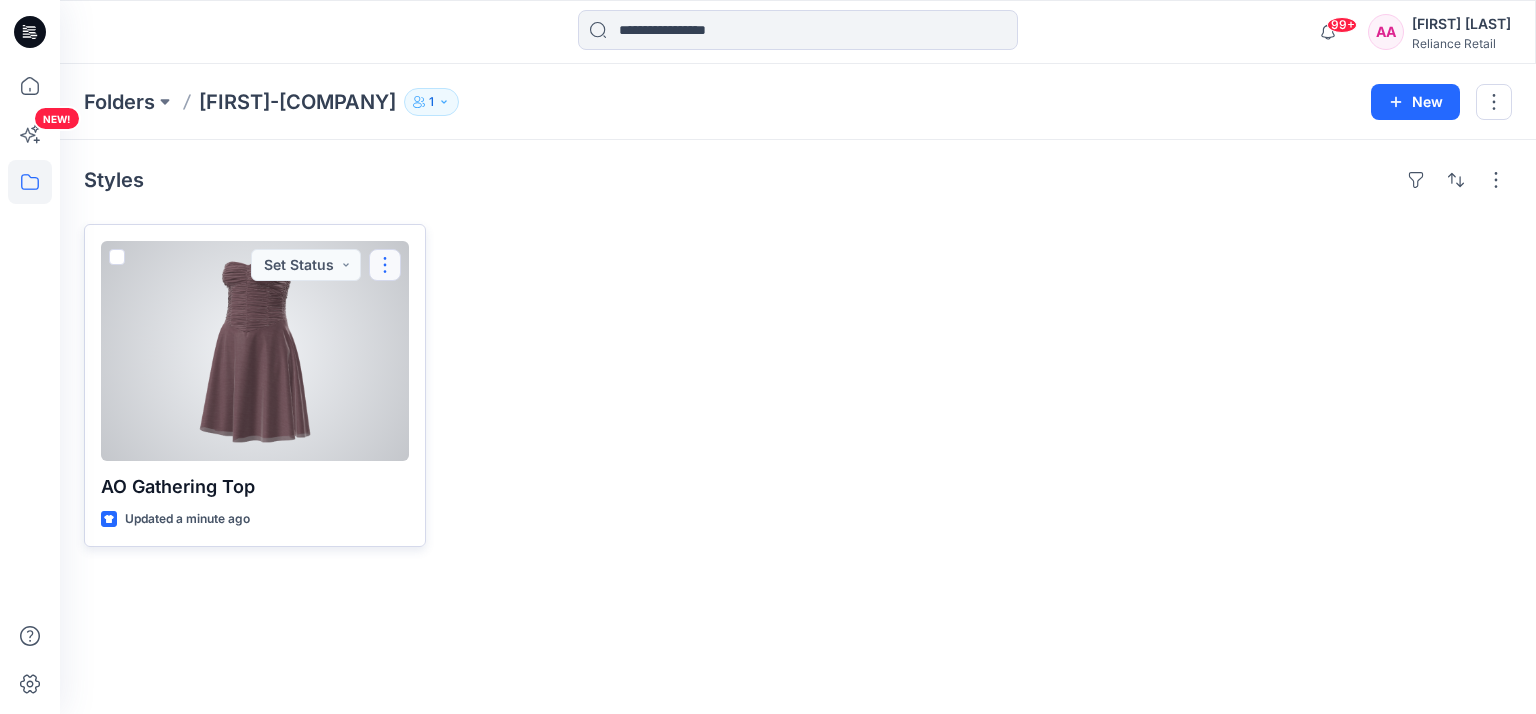 click at bounding box center [385, 265] 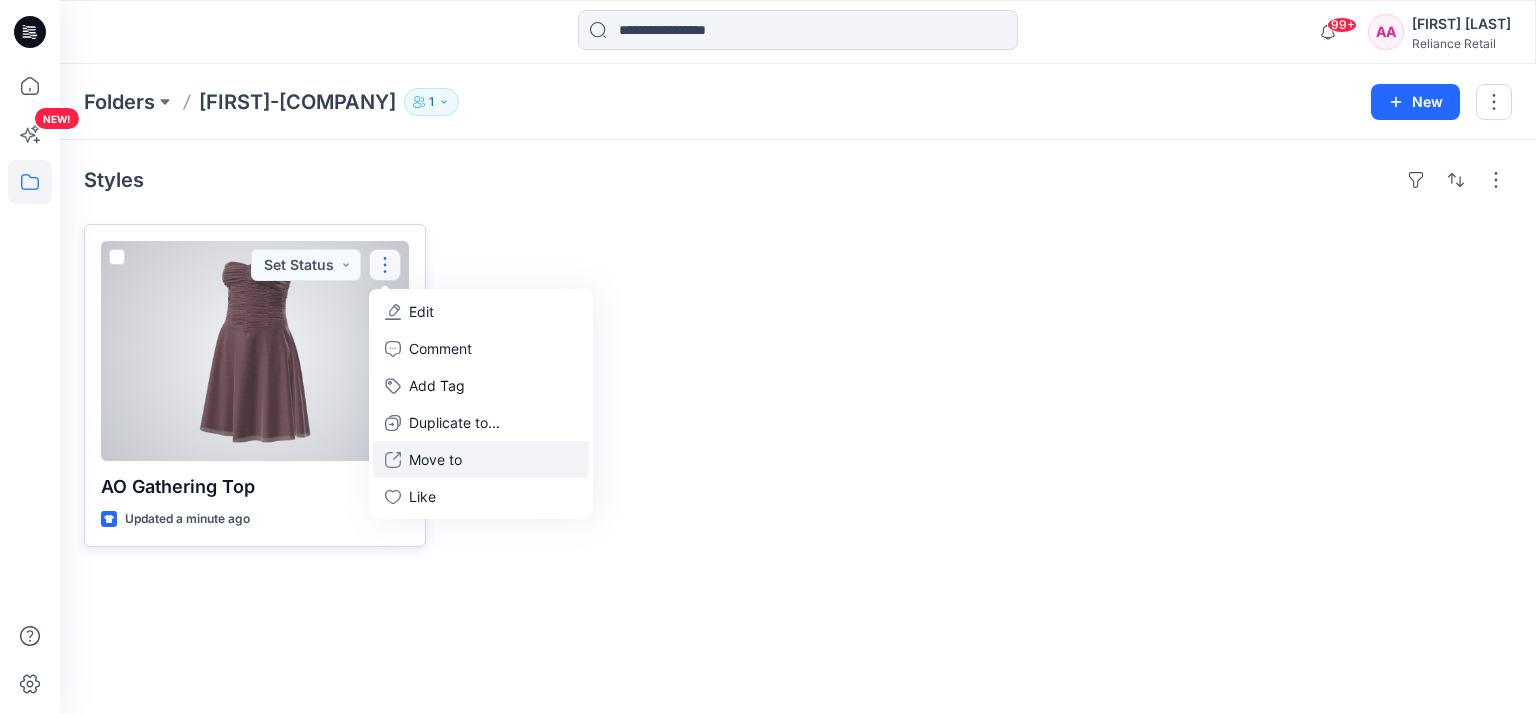 click on "Move to" at bounding box center [435, 459] 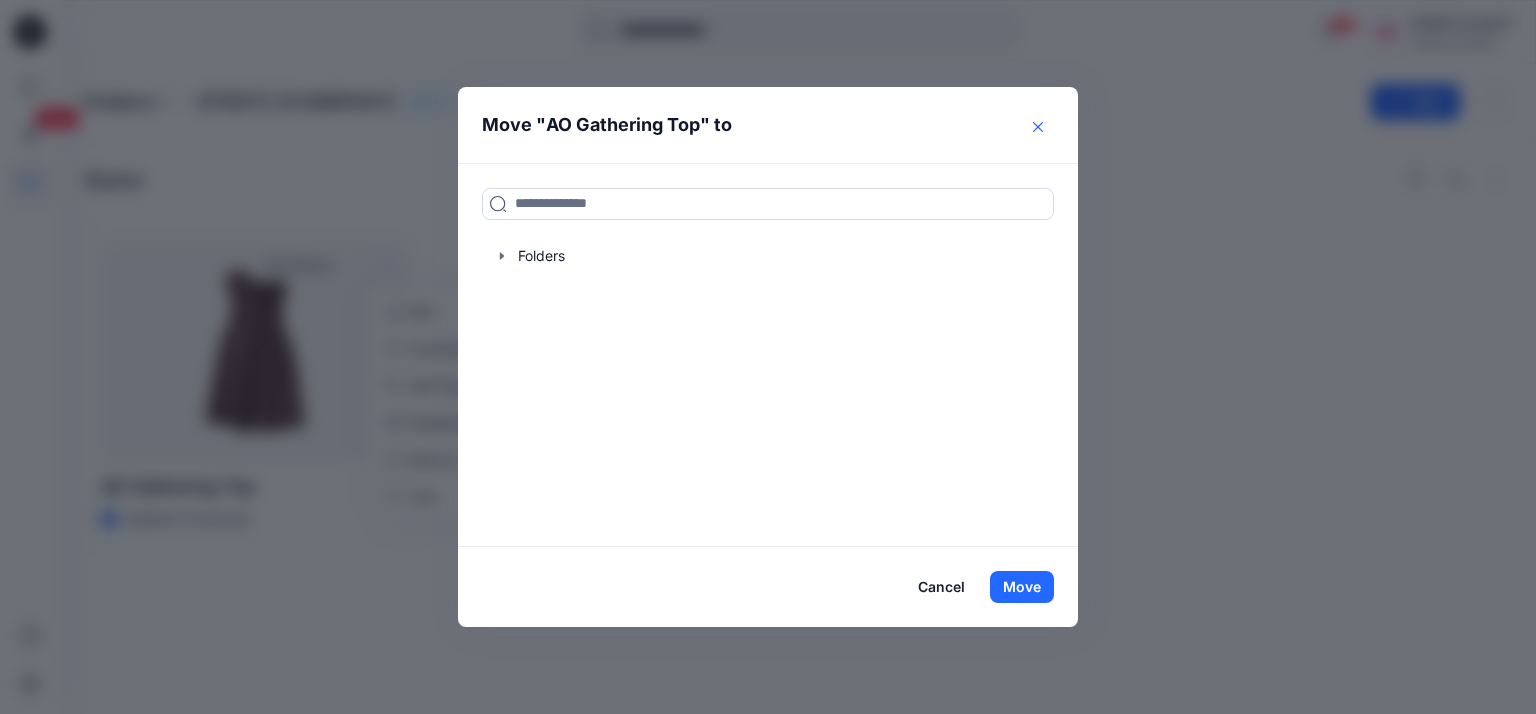click 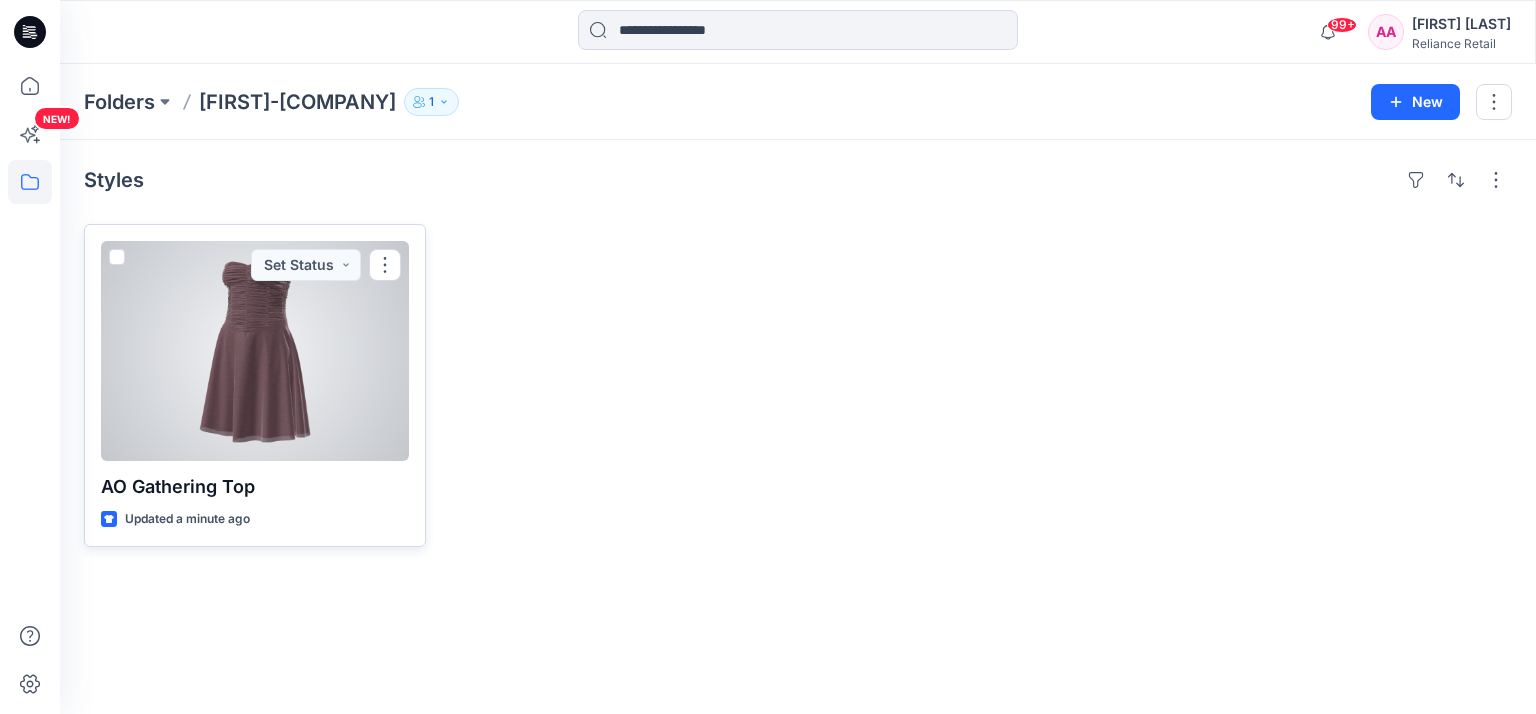 click at bounding box center [255, 351] 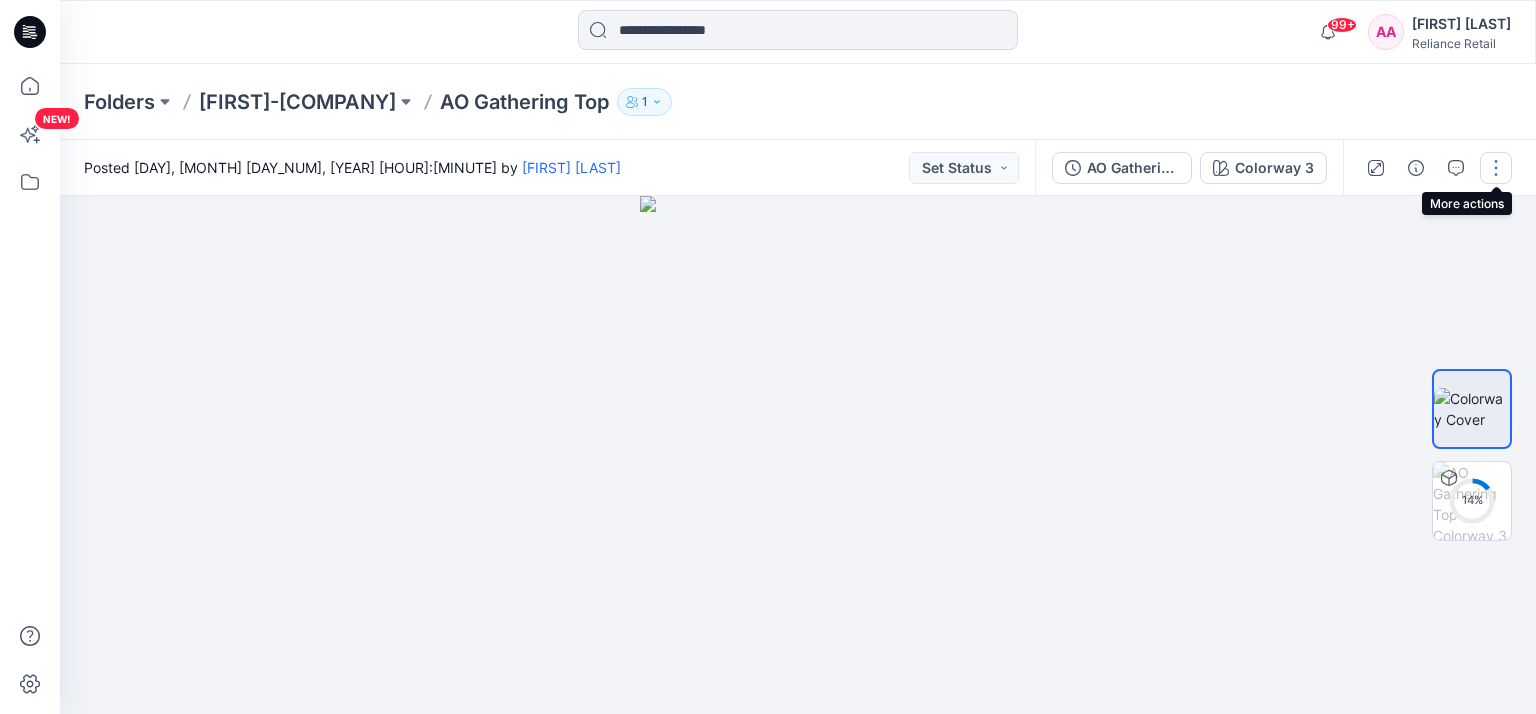 click at bounding box center [1496, 168] 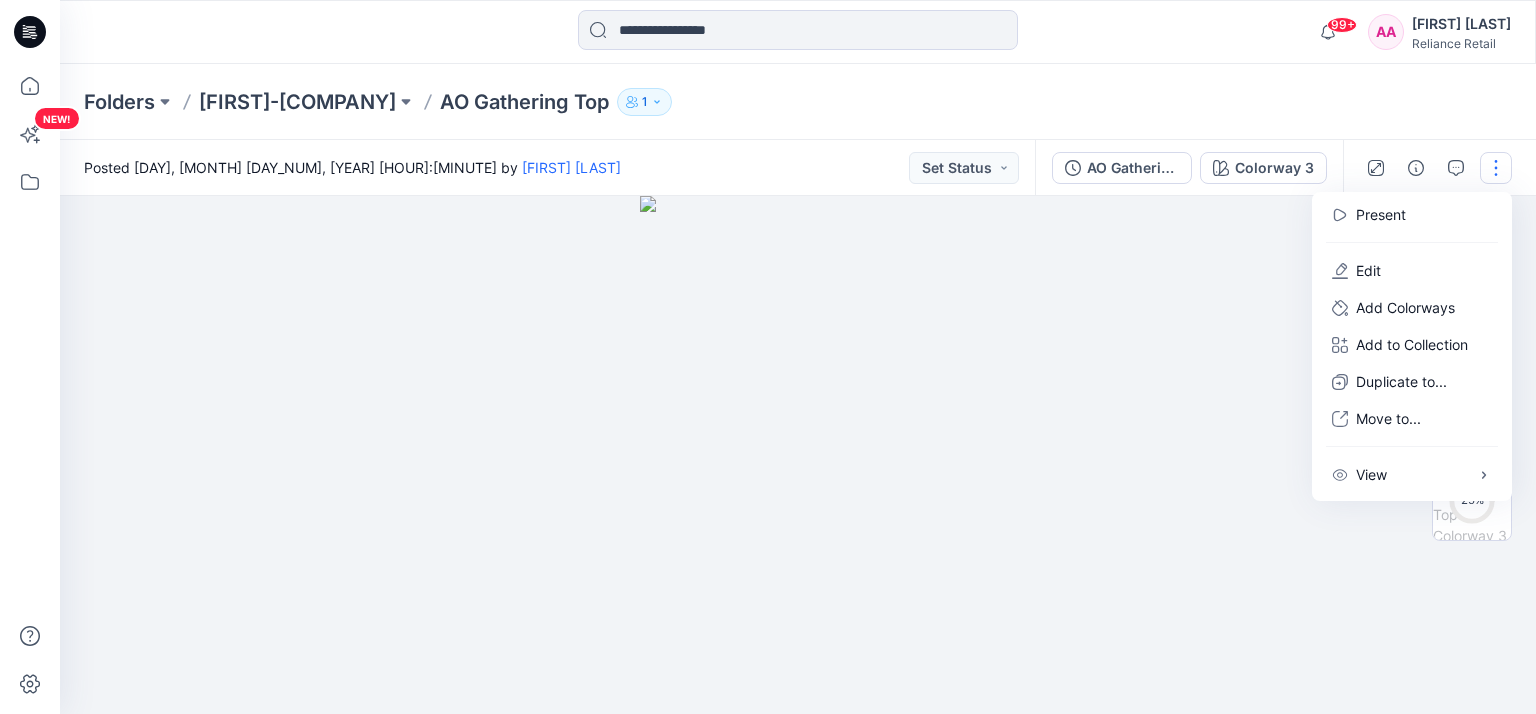 click at bounding box center (798, 455) 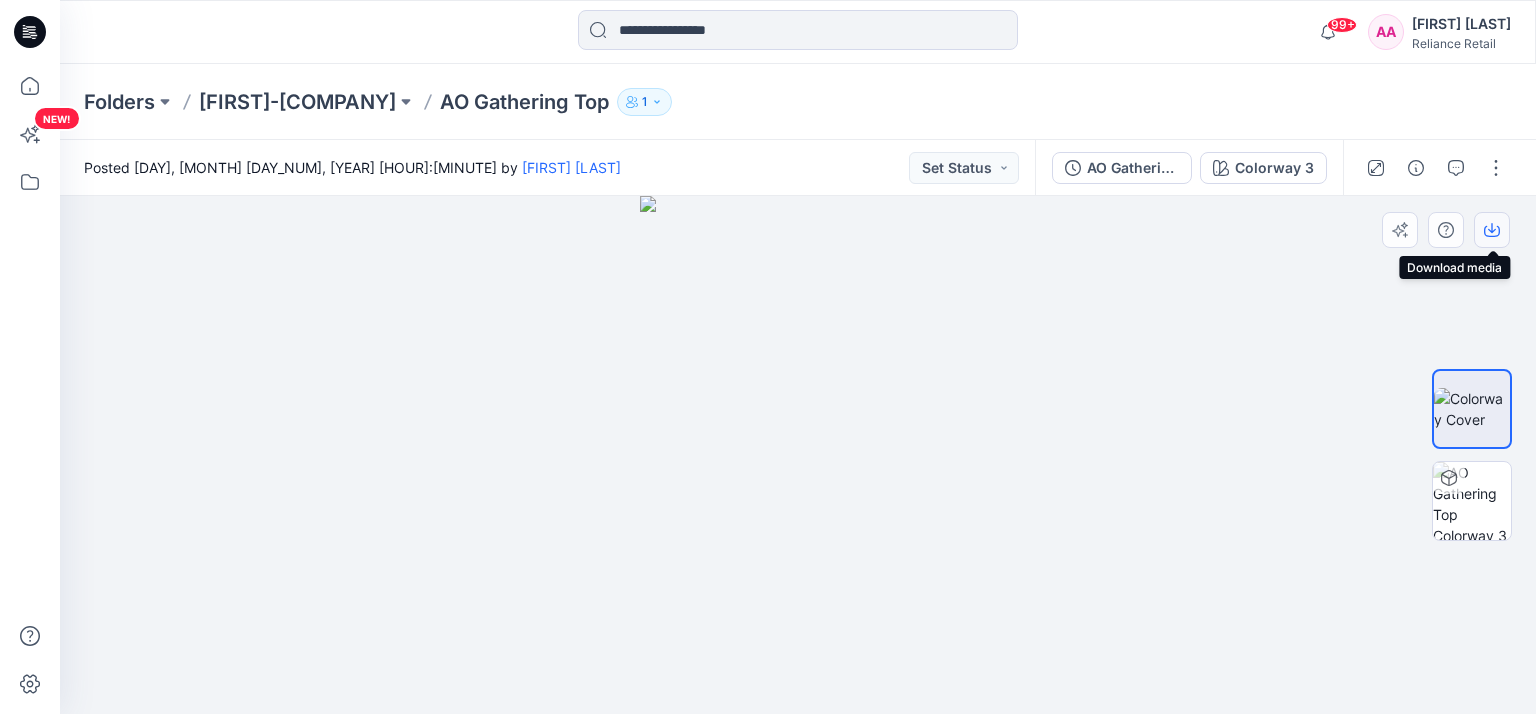 click 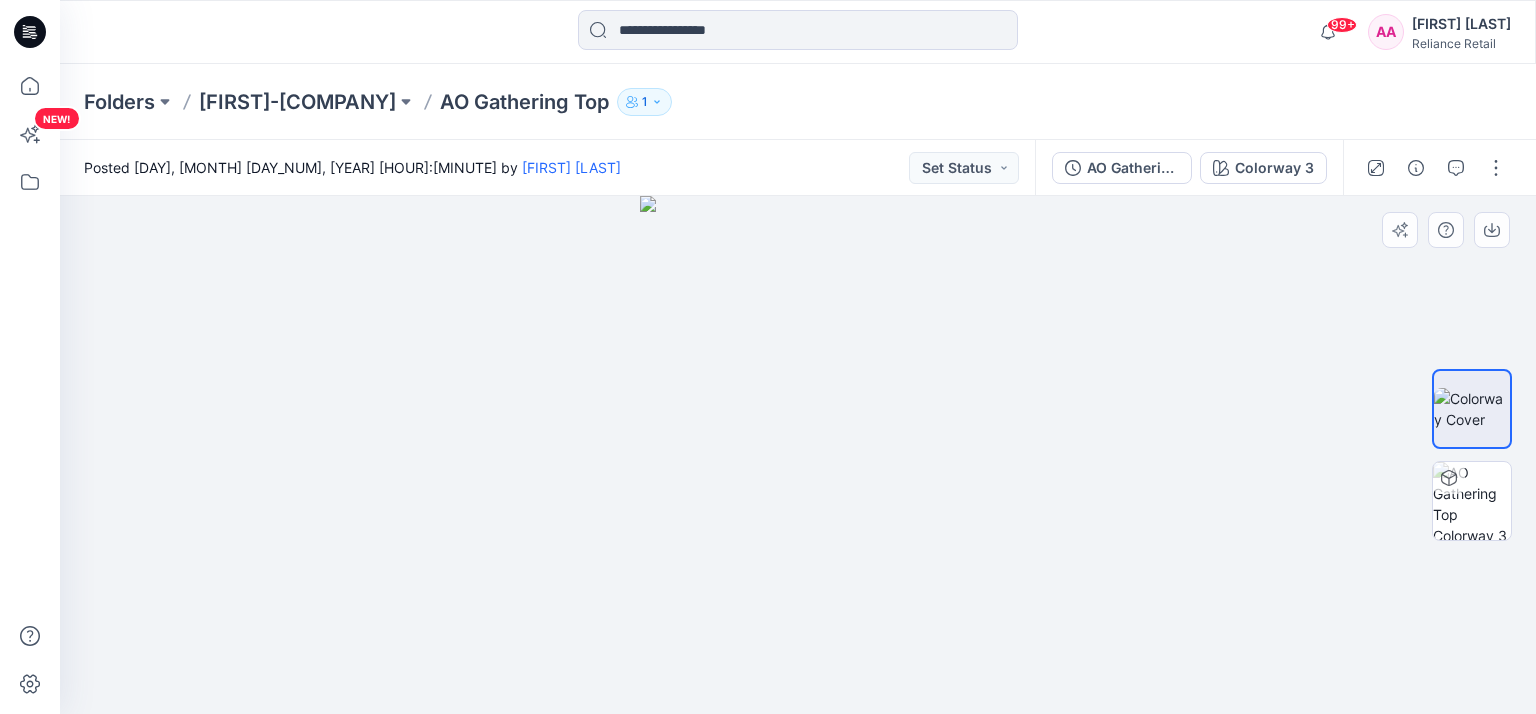 click at bounding box center [798, 455] 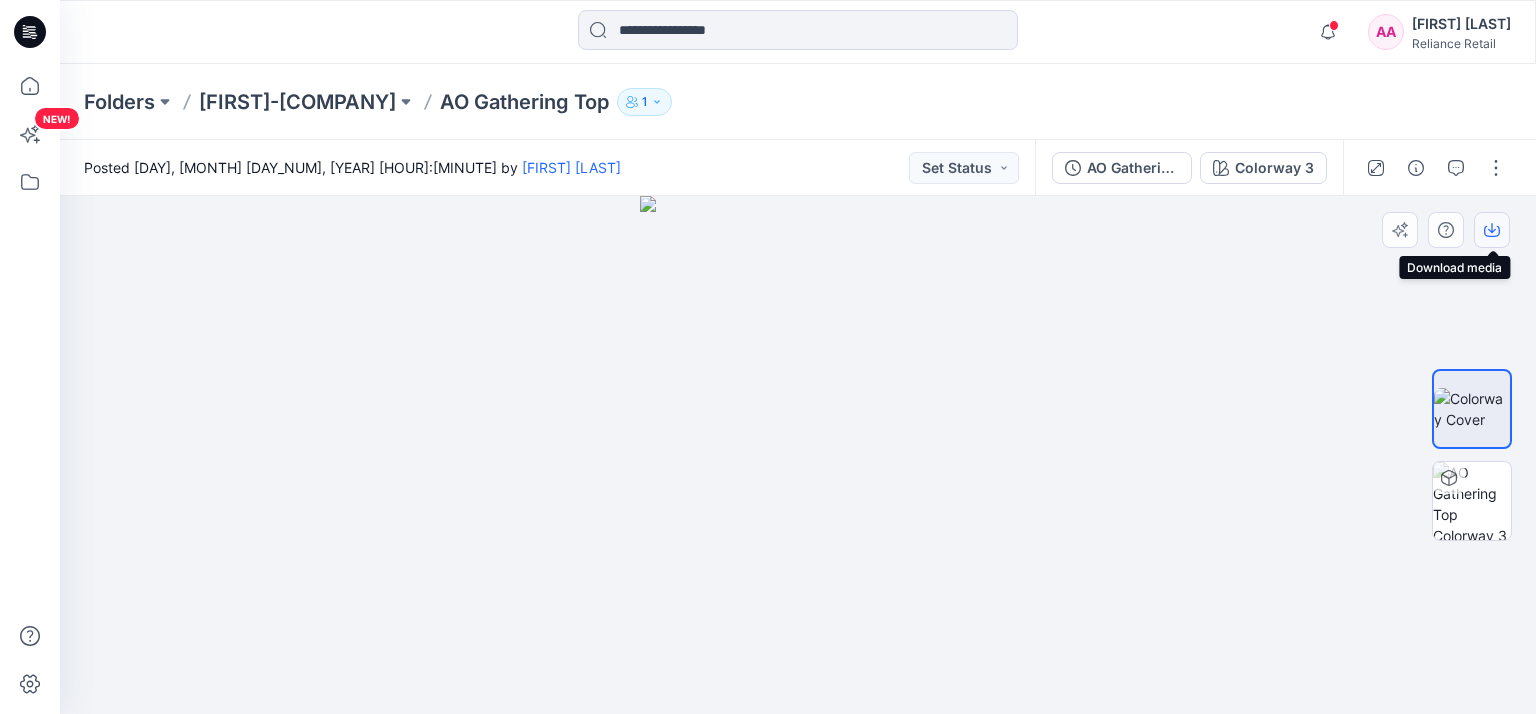 click 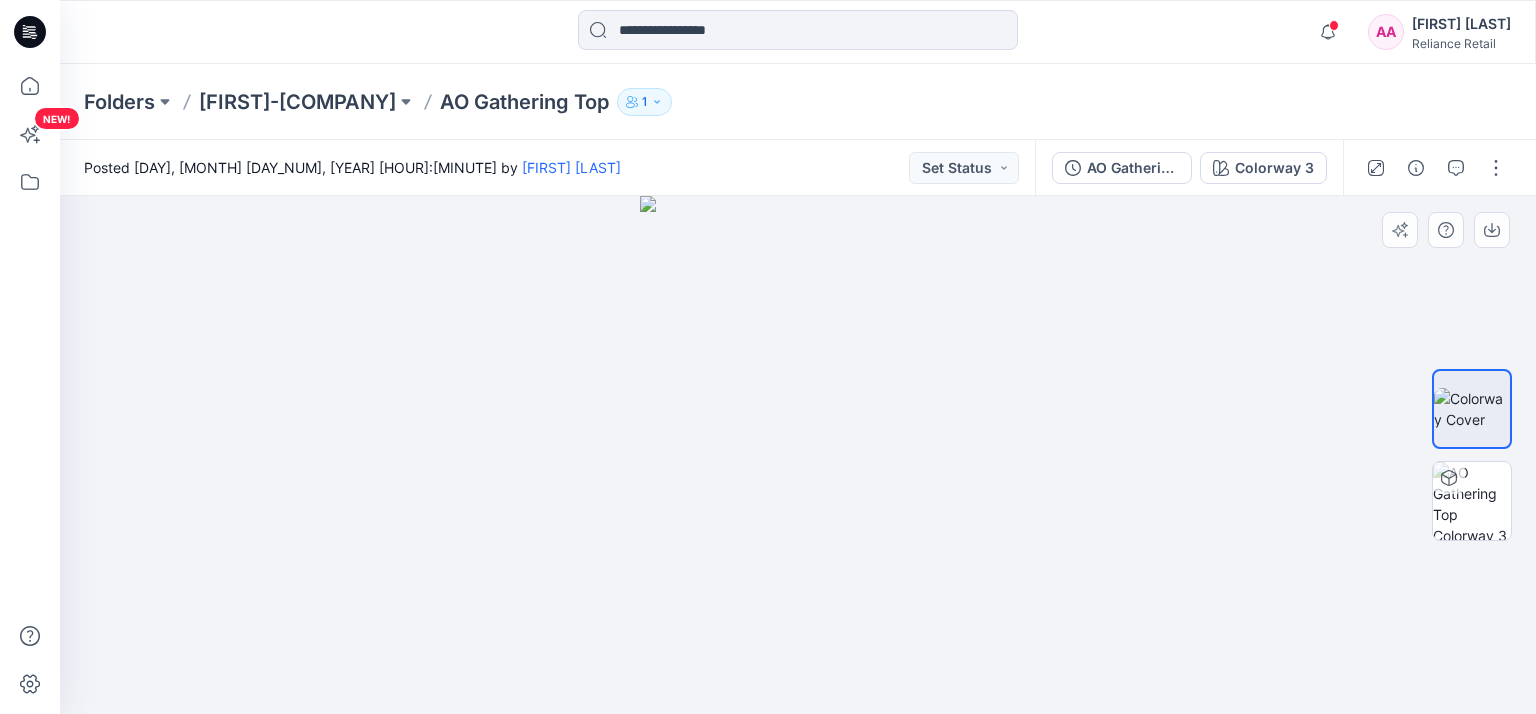 click at bounding box center (798, 455) 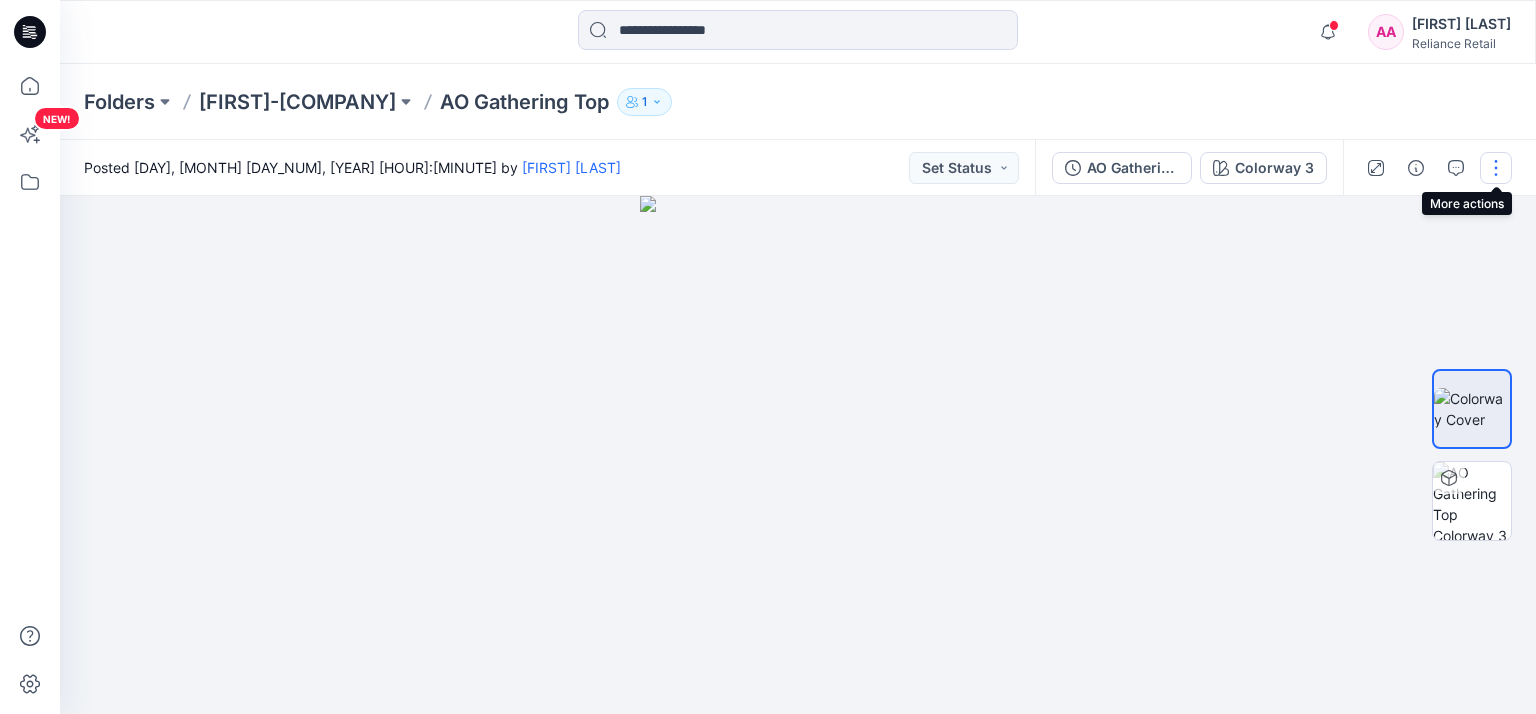 click at bounding box center [1496, 168] 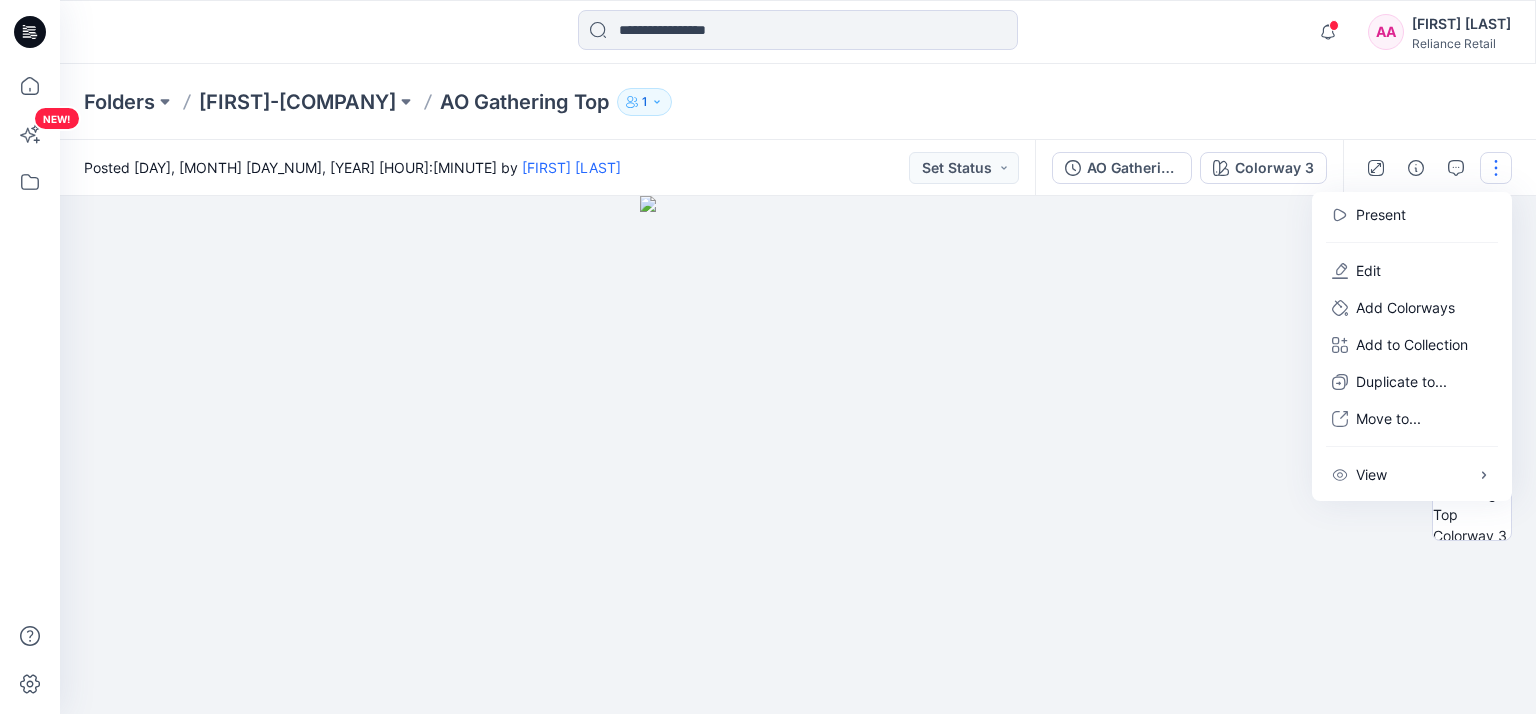 click at bounding box center [798, 455] 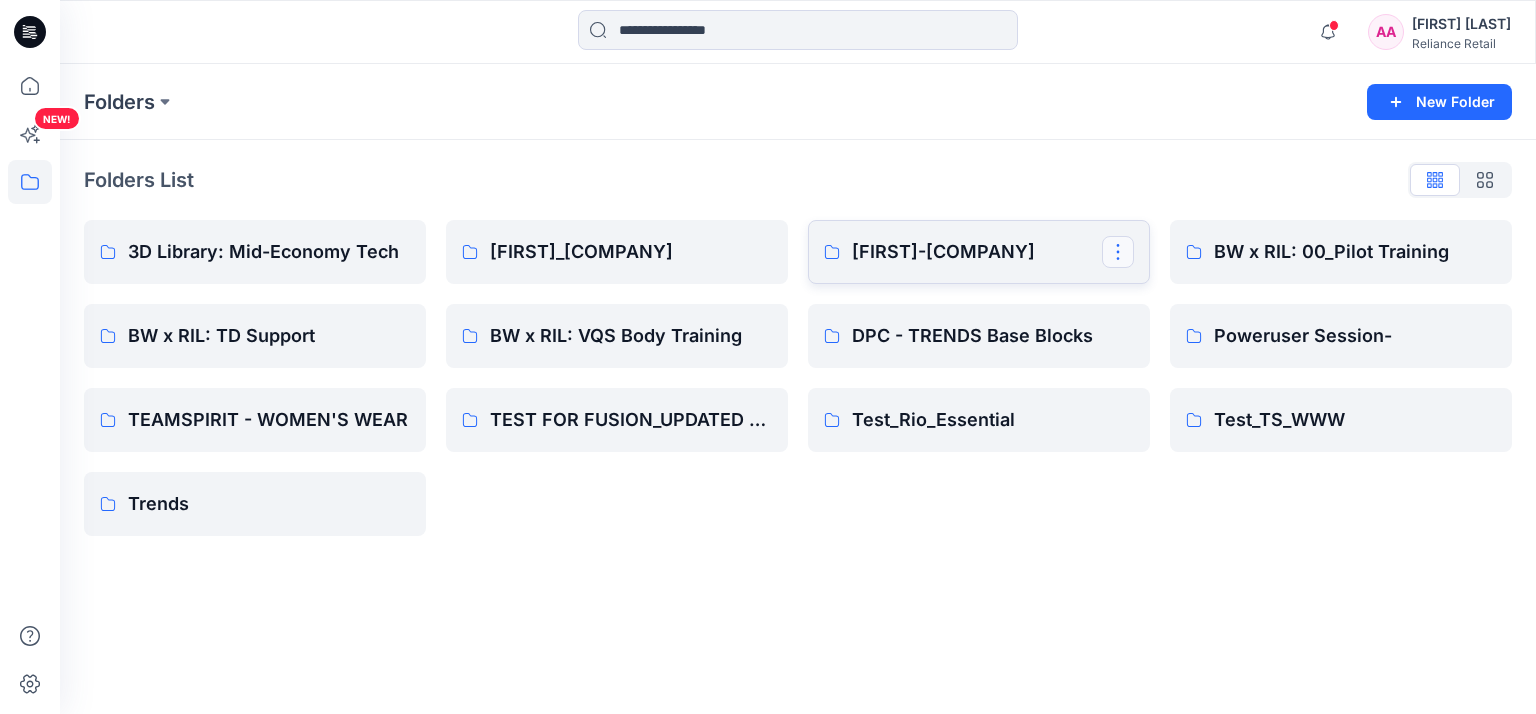 click at bounding box center (1118, 252) 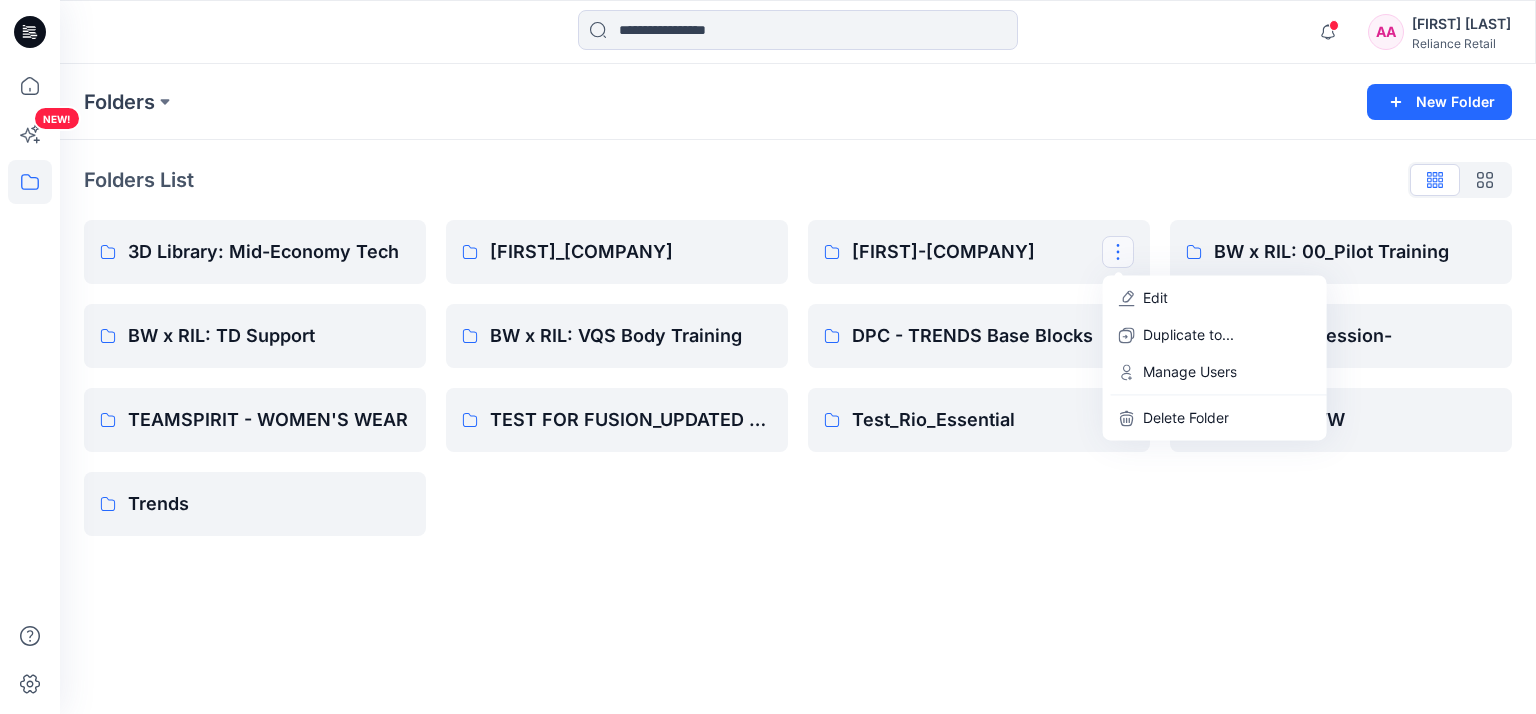 click on "Folders New Folder Folders List 3D Library: Mid-Economy Tech BW x RIL: TD Support TEAMSPIRIT - WOMEN'S WEAR Trends [FIRST]_[COMPANY] BW x RIL: VQS Body Training TEST FOR FUSION_UPDATED AVATARS [FIRST]-styles Edit Duplicate to... Manage Users Delete Folder DPC - TRENDS Base Blocks Test_Rio_Essential BW x RIL: 00_Pilot Training Poweruser Session- Test_TS_WWW" at bounding box center [798, 389] 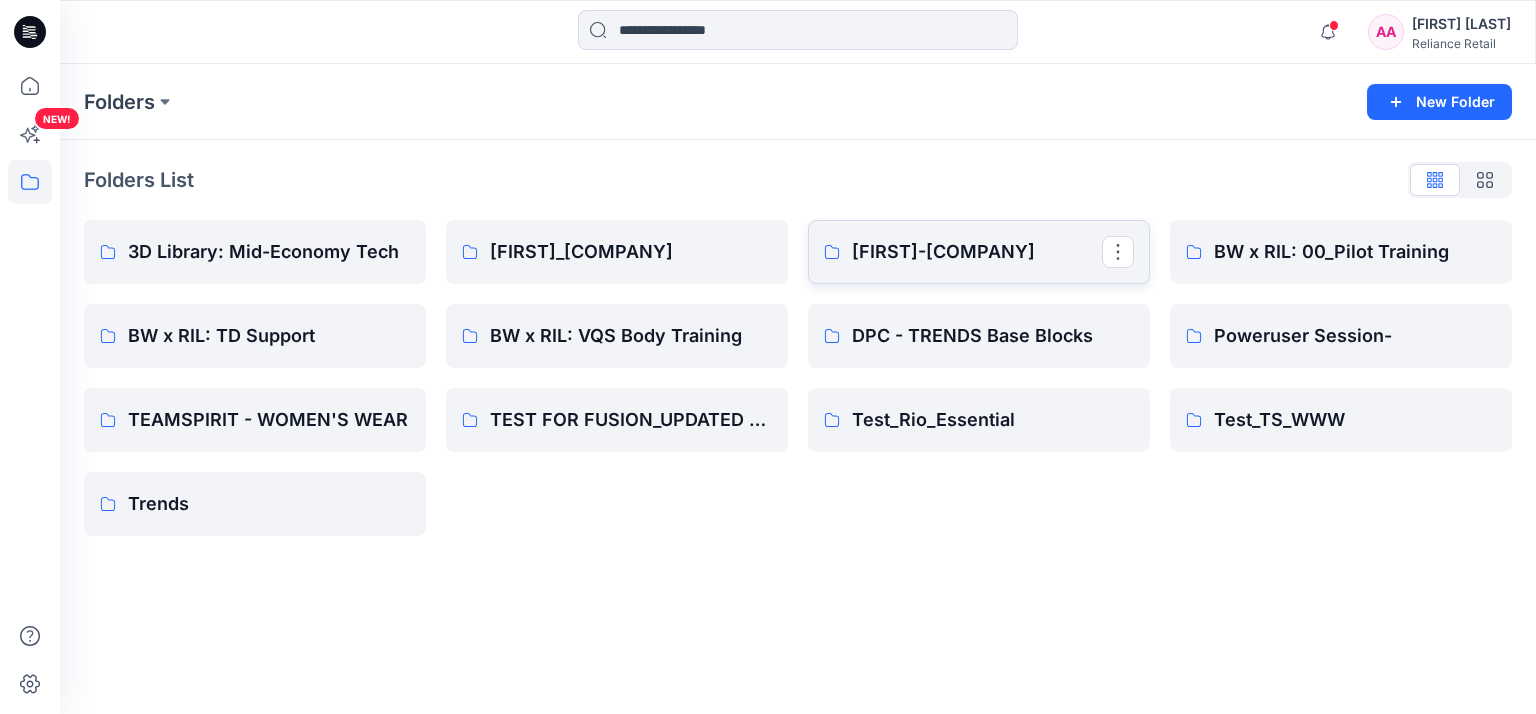 click on "[FIRST]-[COMPANY]" at bounding box center [977, 252] 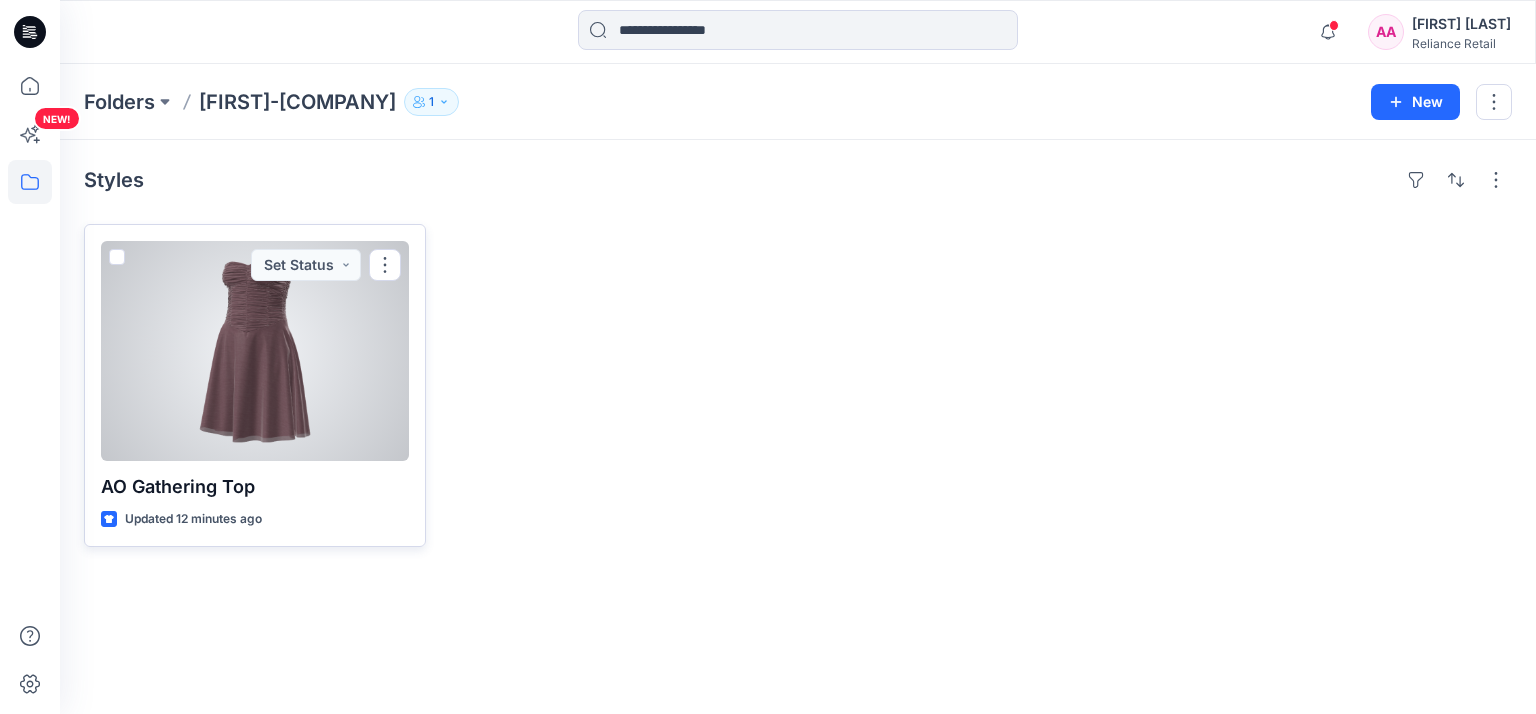 click at bounding box center (117, 257) 